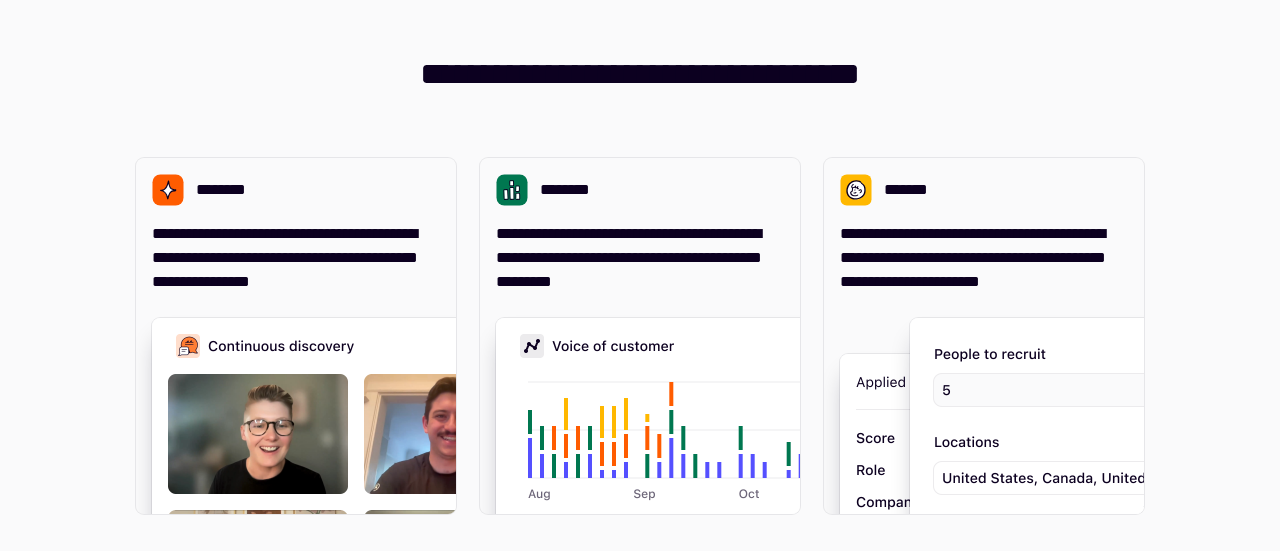 scroll, scrollTop: 0, scrollLeft: 0, axis: both 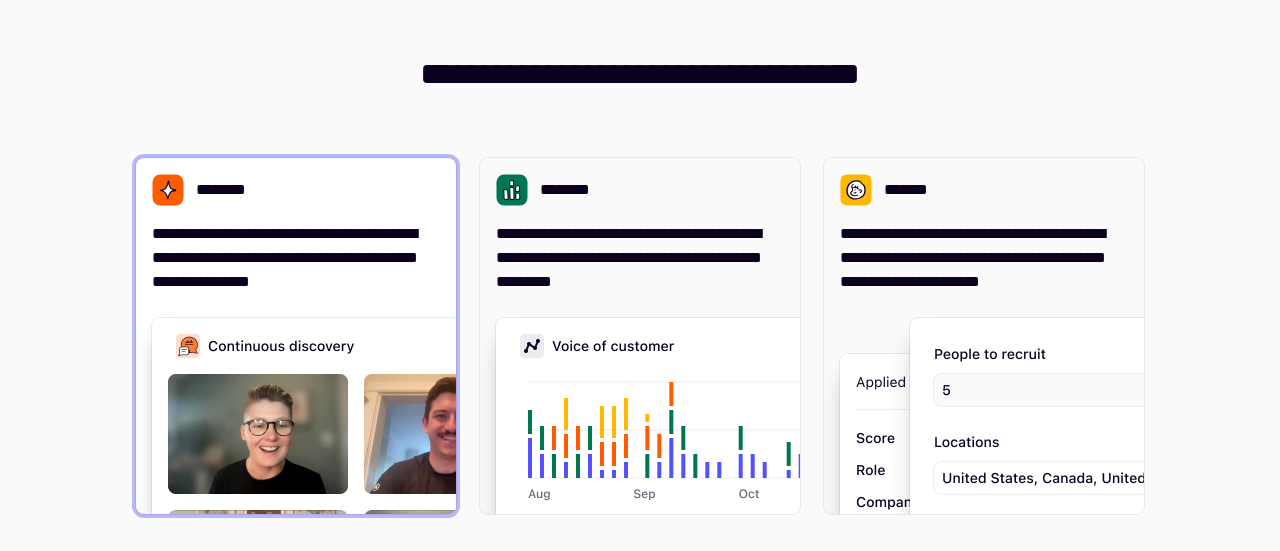 click on "**********" at bounding box center (296, 258) 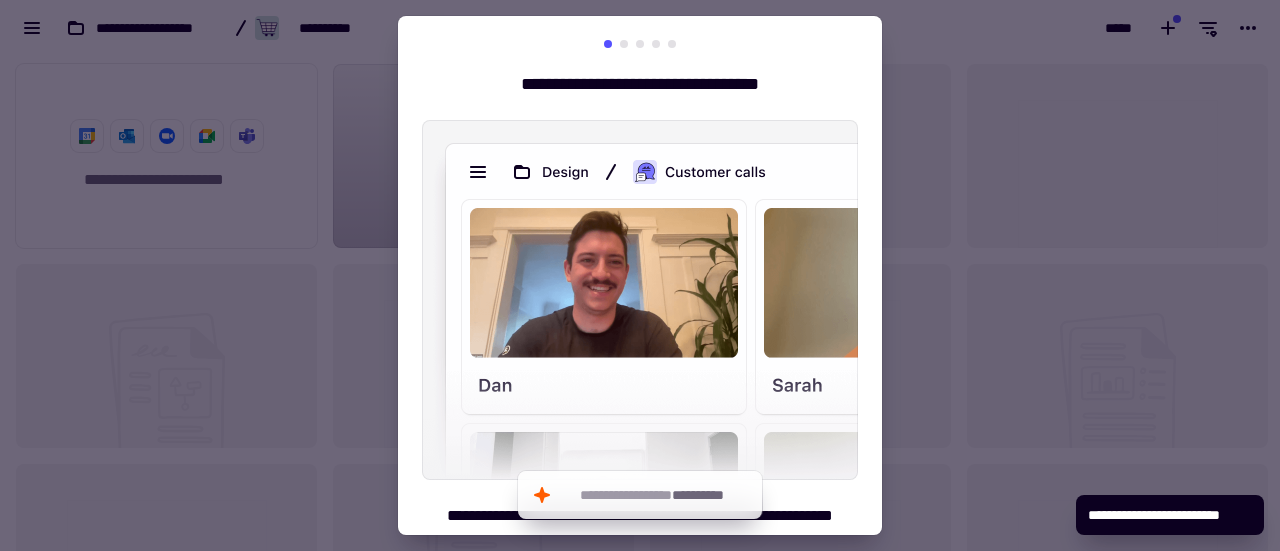 scroll, scrollTop: 16, scrollLeft: 16, axis: both 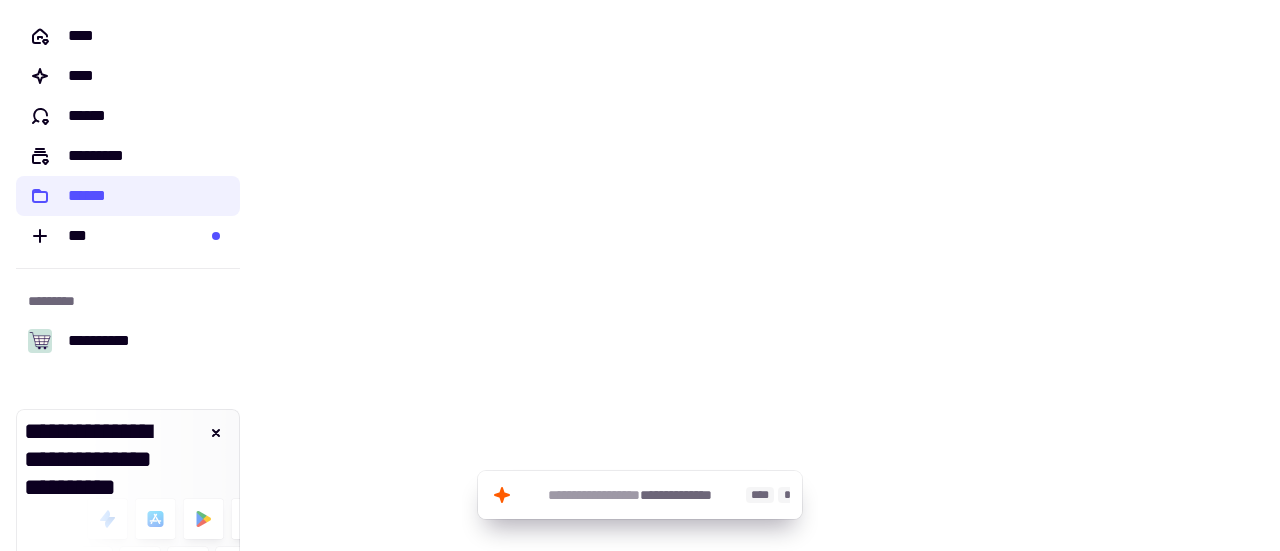 click on "**********" 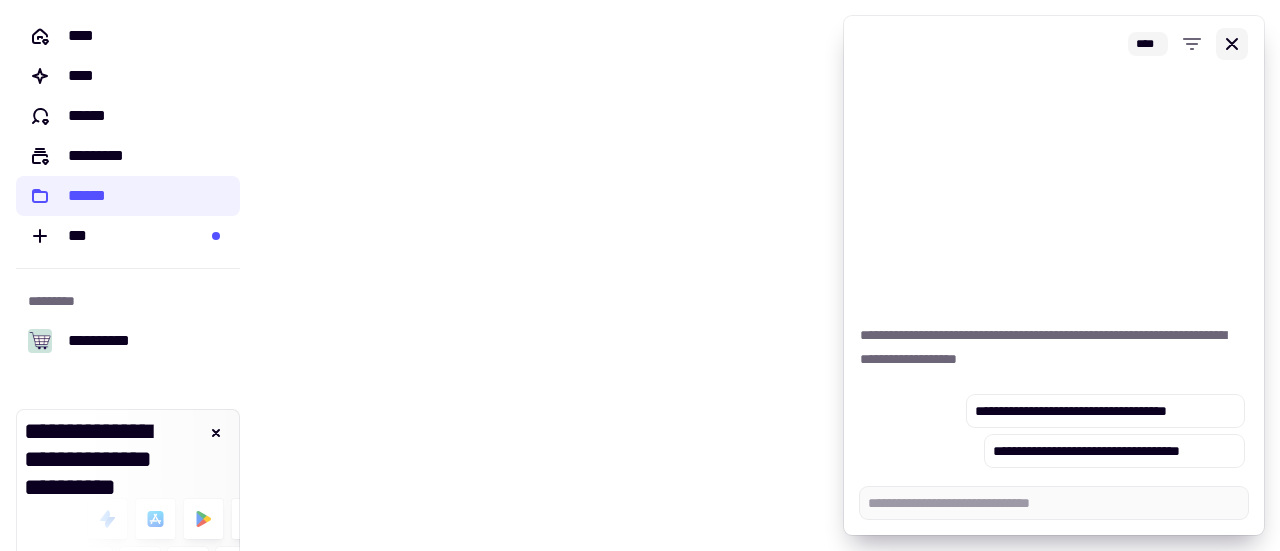 click 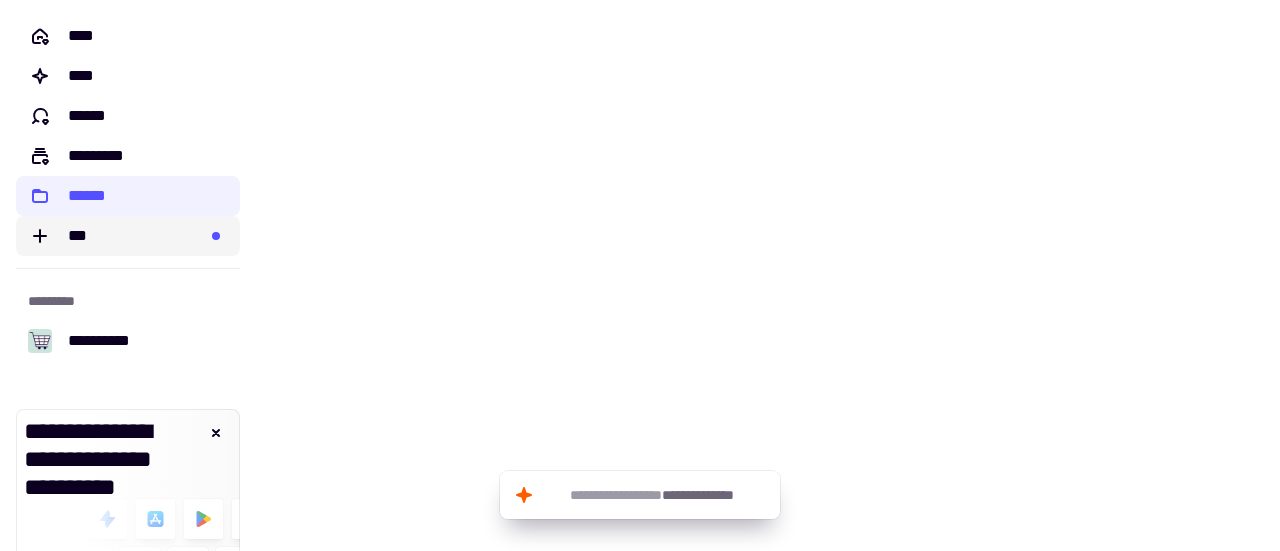 click on "***" 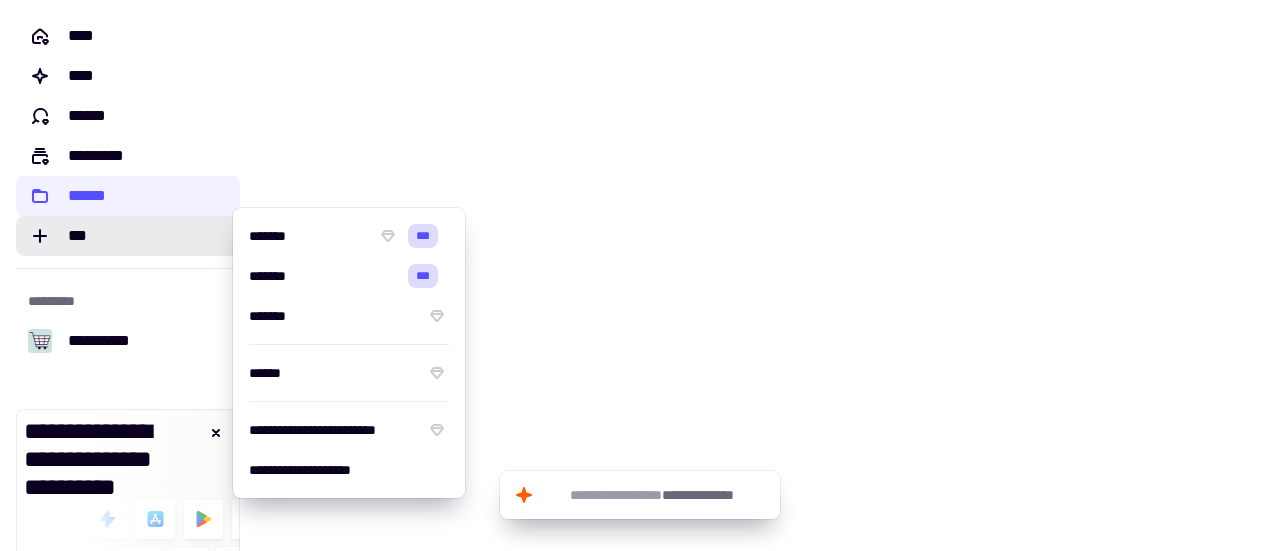click at bounding box center (768, 275) 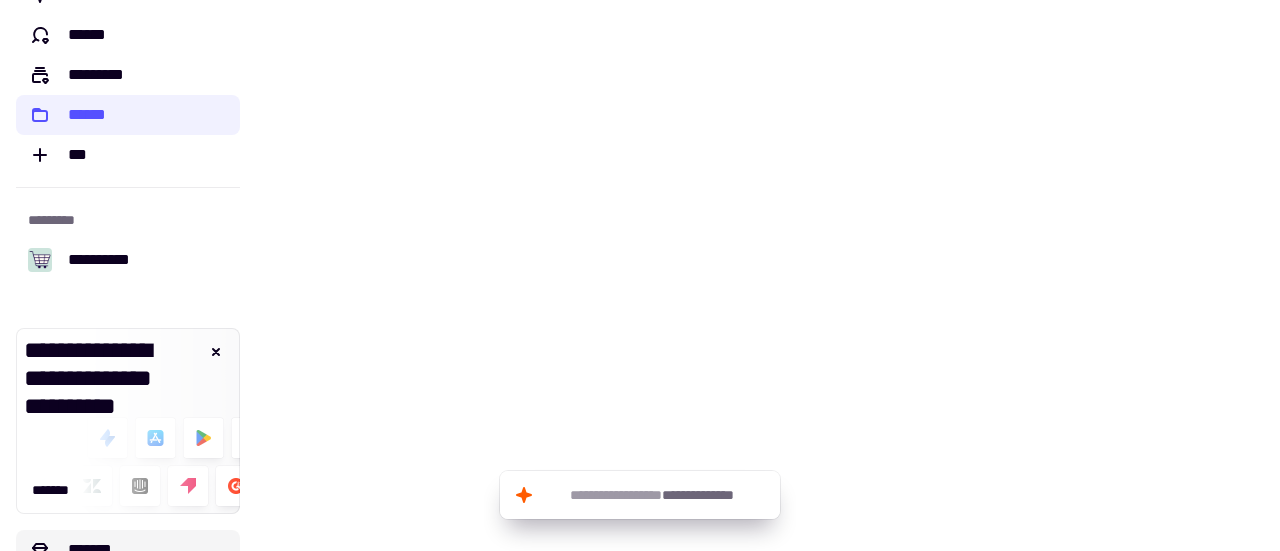 scroll, scrollTop: 0, scrollLeft: 0, axis: both 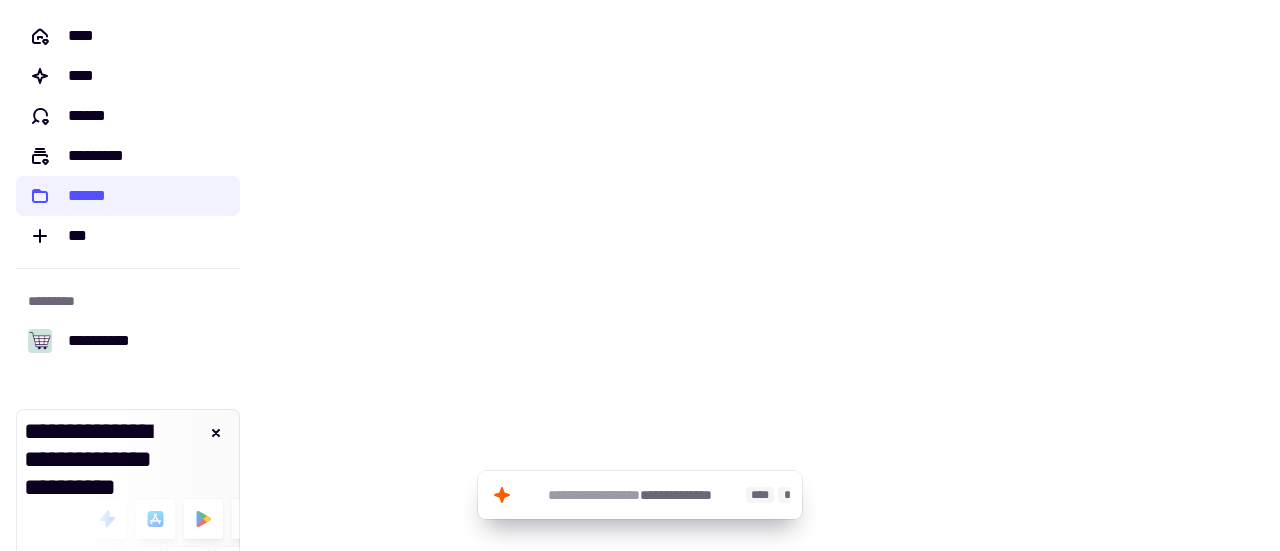 click on "**********" 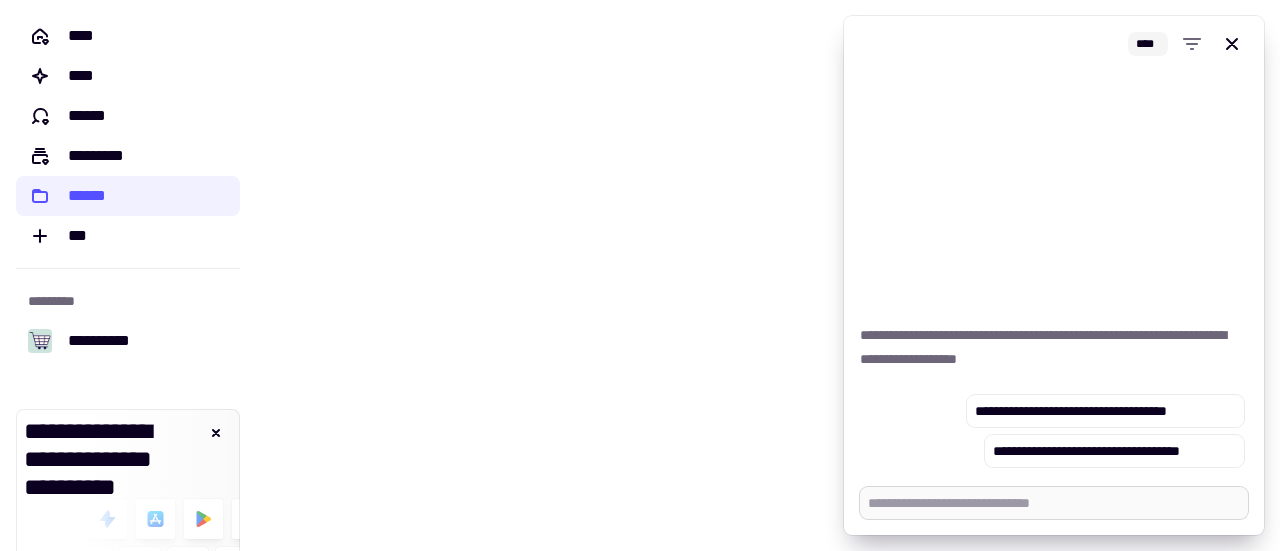 click at bounding box center [1054, 503] 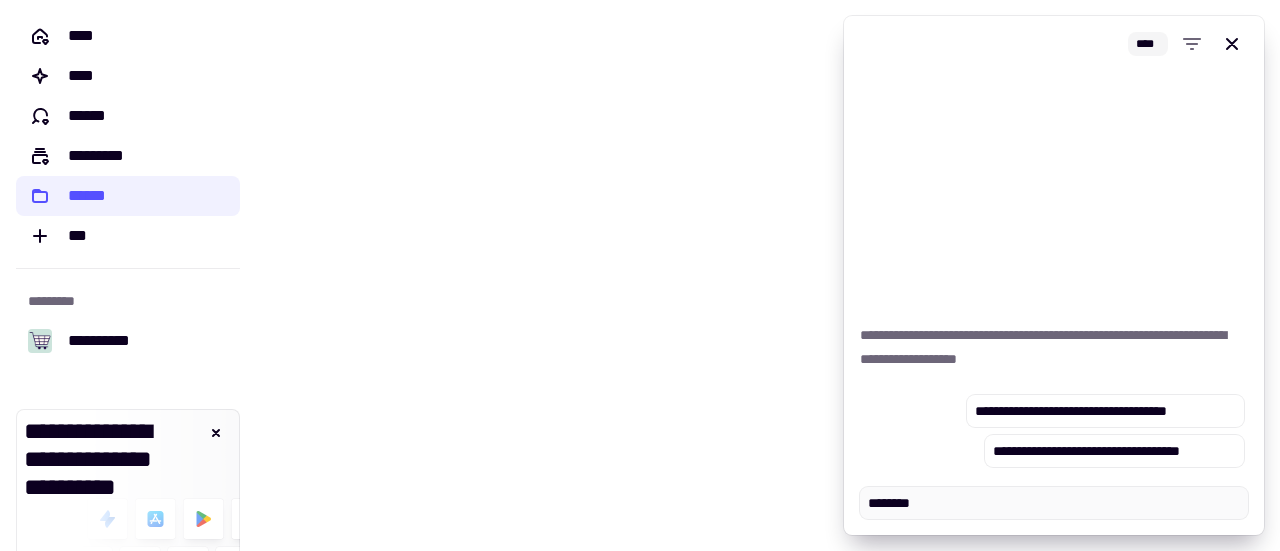 drag, startPoint x: 962, startPoint y: 509, endPoint x: 822, endPoint y: 505, distance: 140.05713 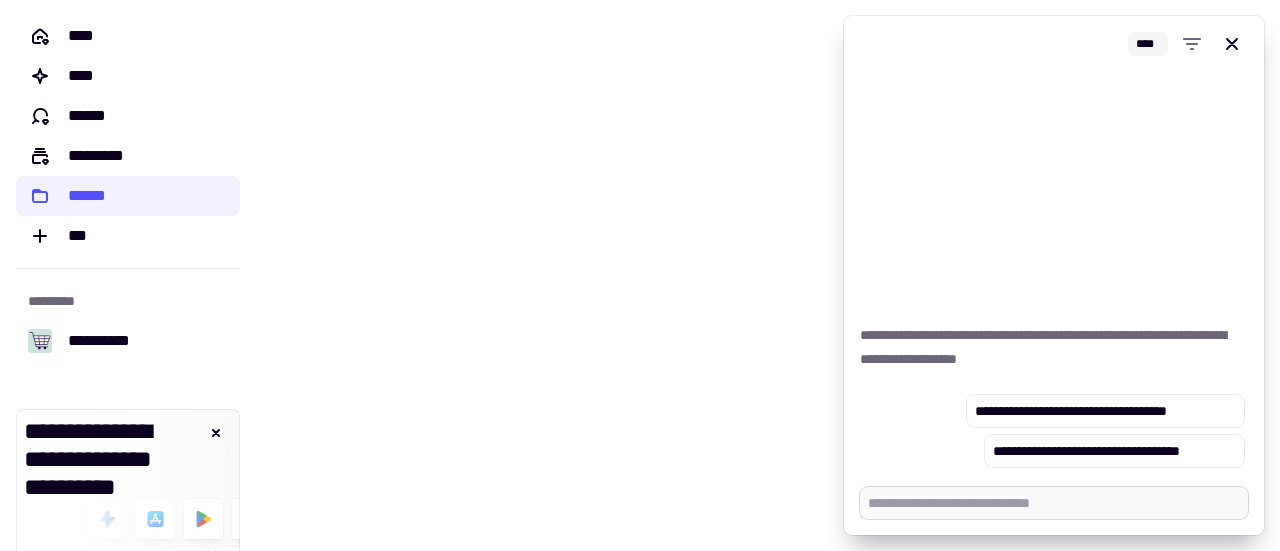 paste on "**********" 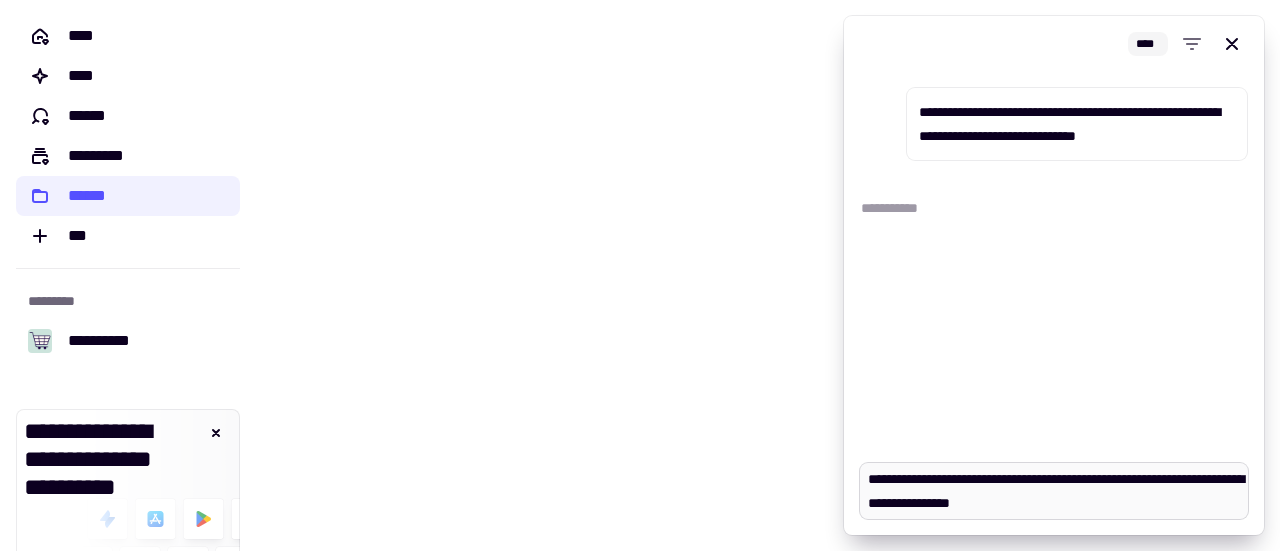 type on "*" 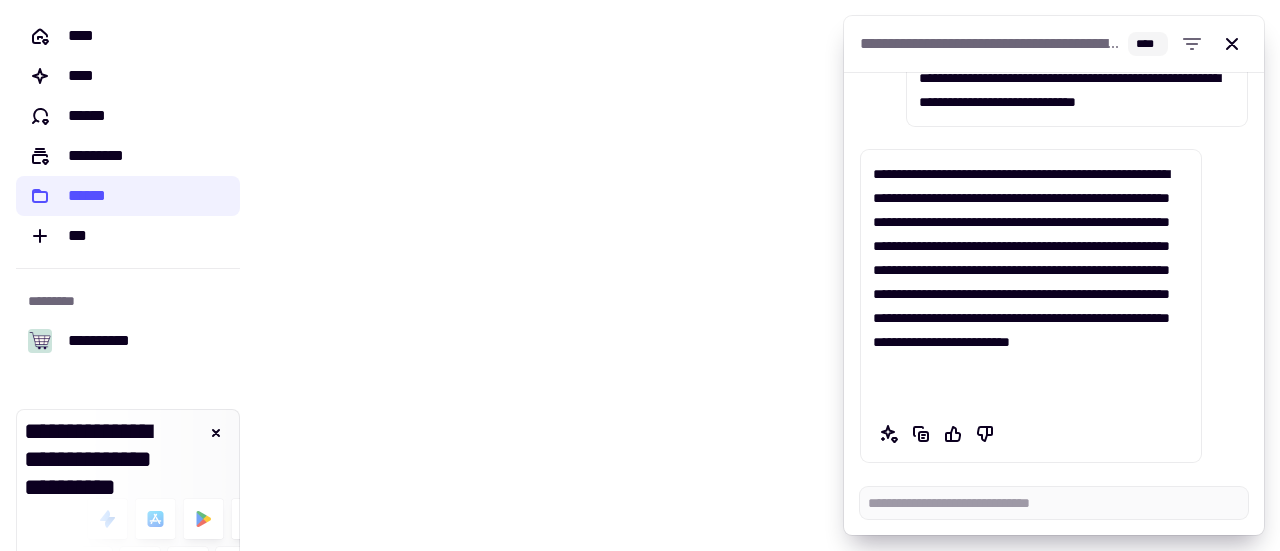 scroll, scrollTop: 48, scrollLeft: 0, axis: vertical 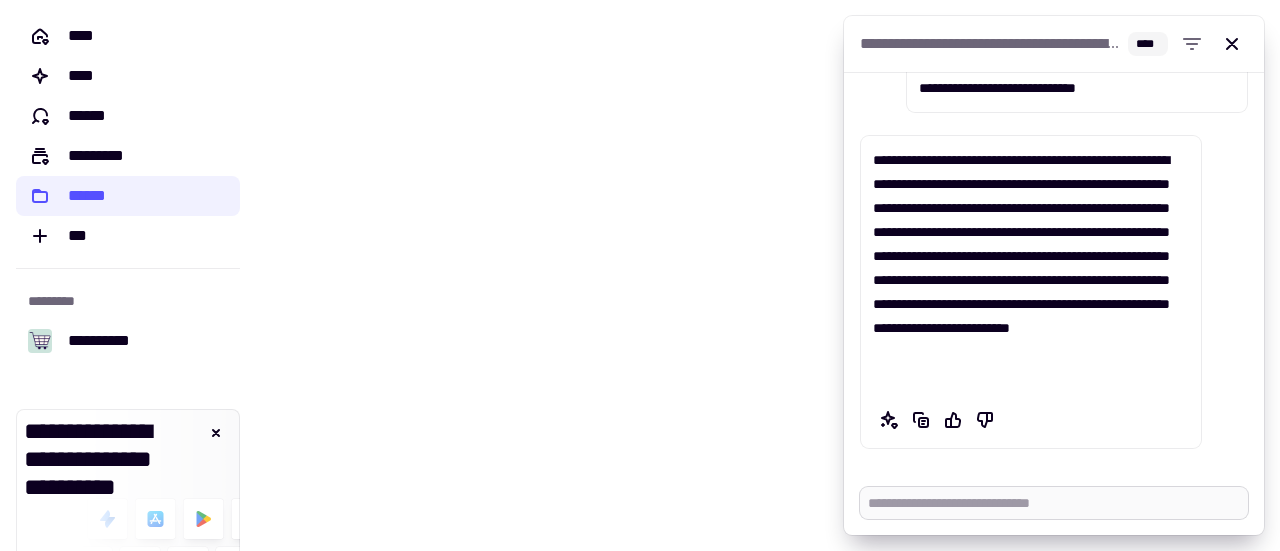 click at bounding box center [1054, 503] 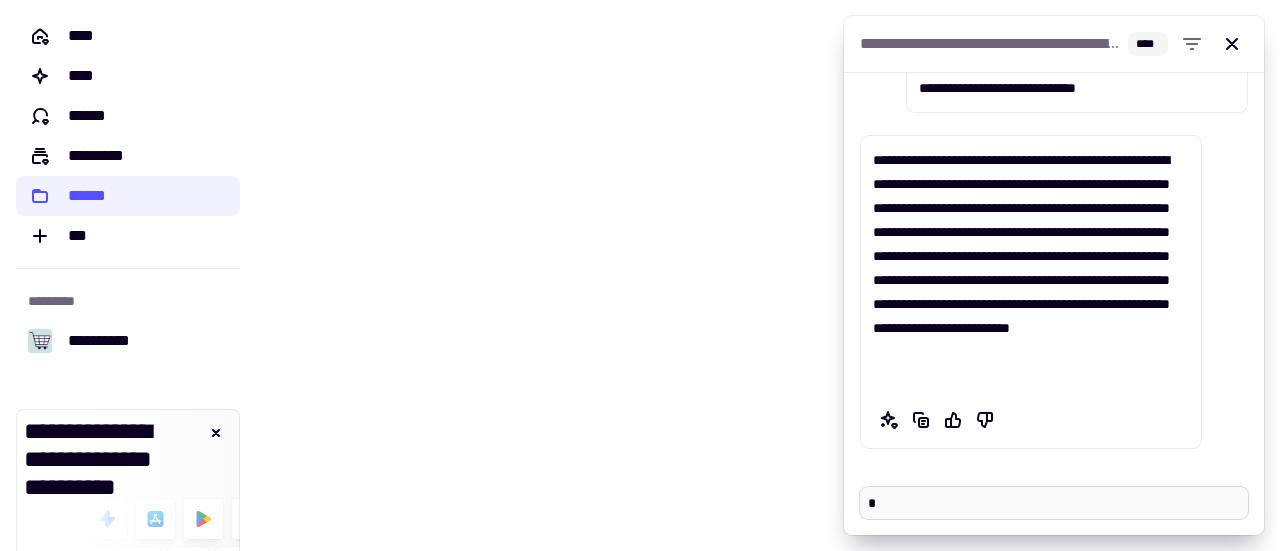 type on "*" 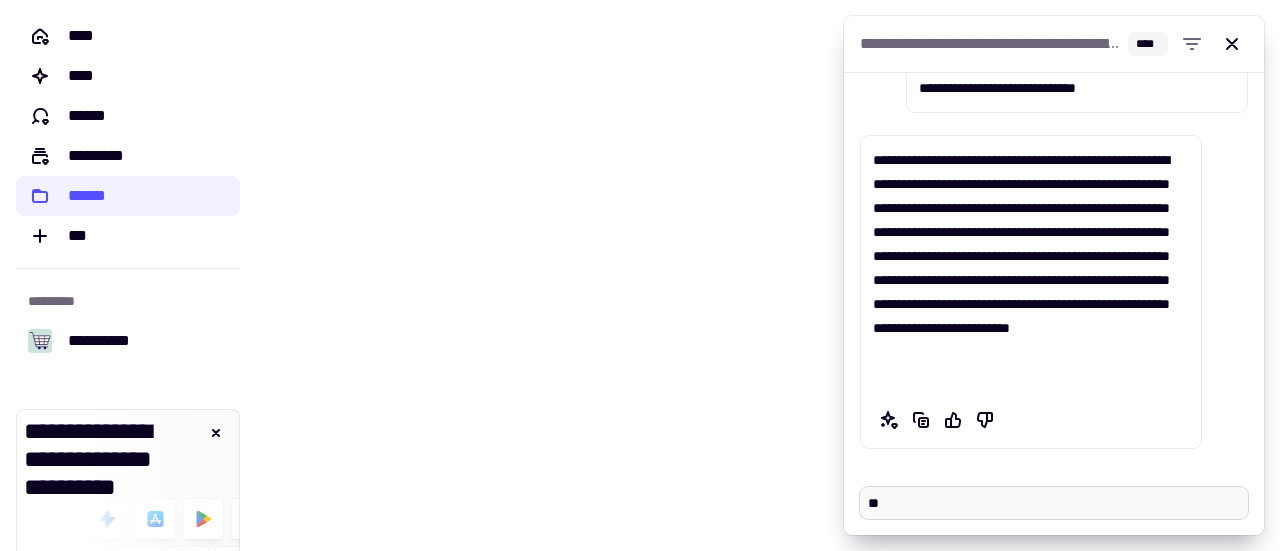 type on "*" 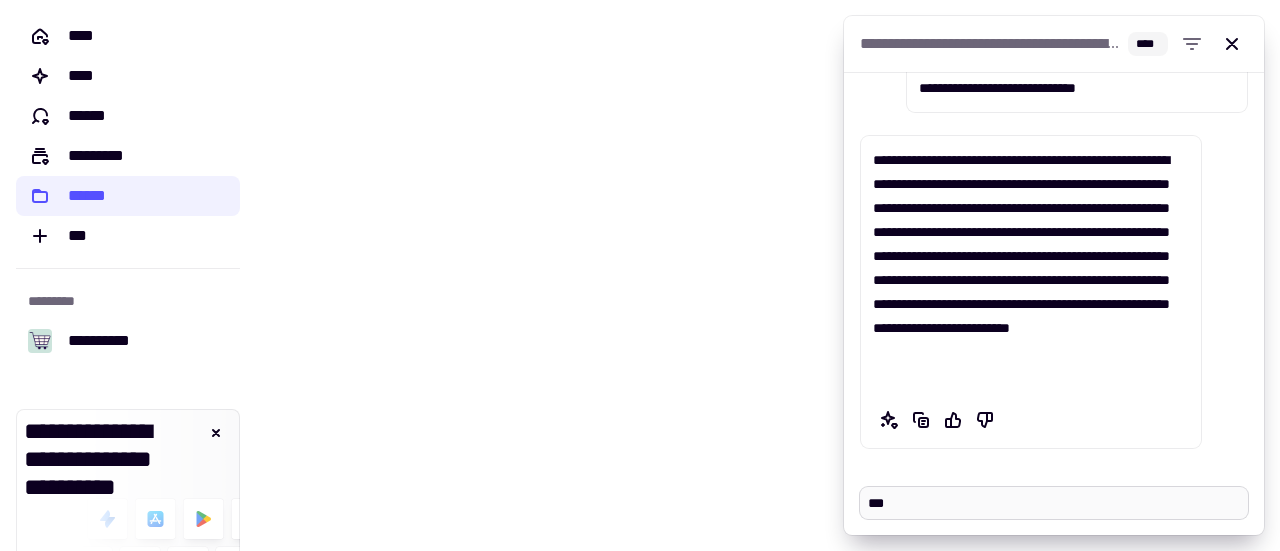 type on "*" 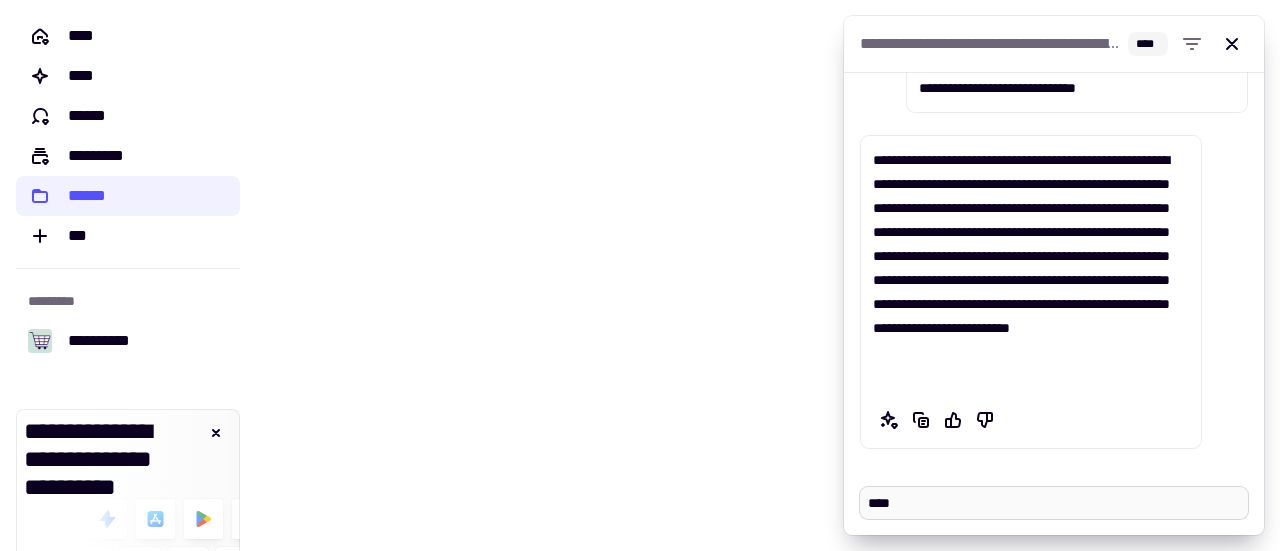 type on "*" 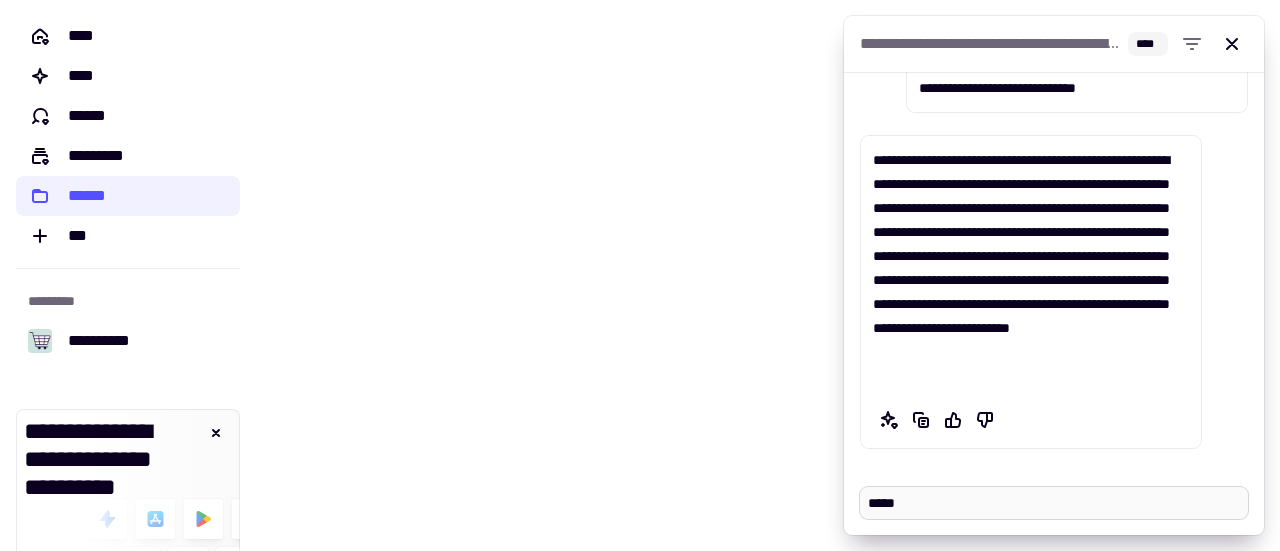 type on "*" 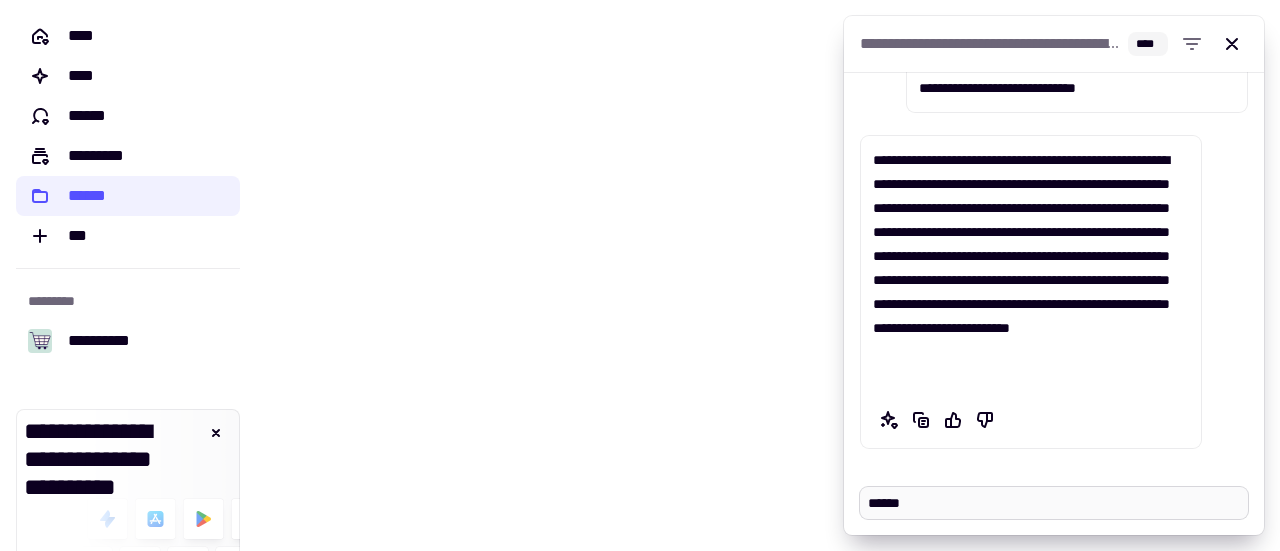 type on "*" 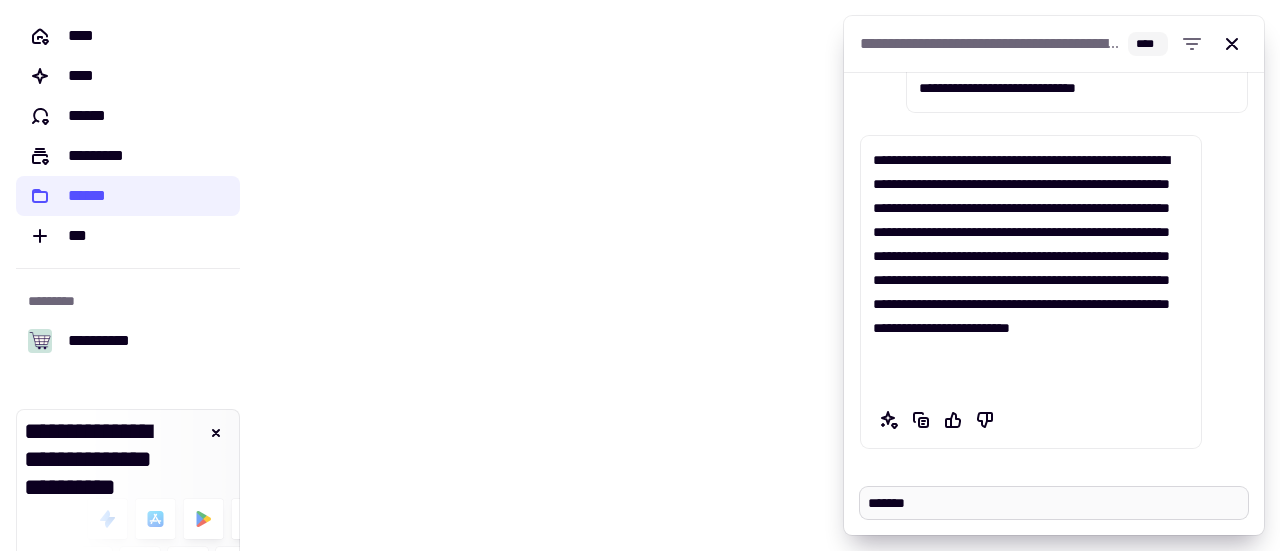 type on "*" 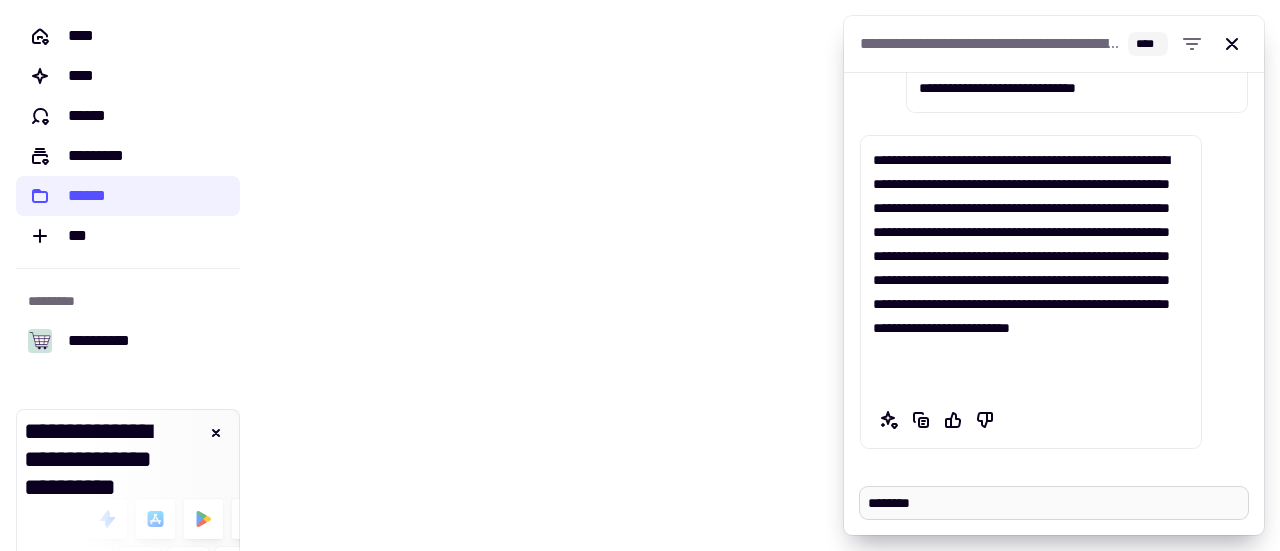 type on "*" 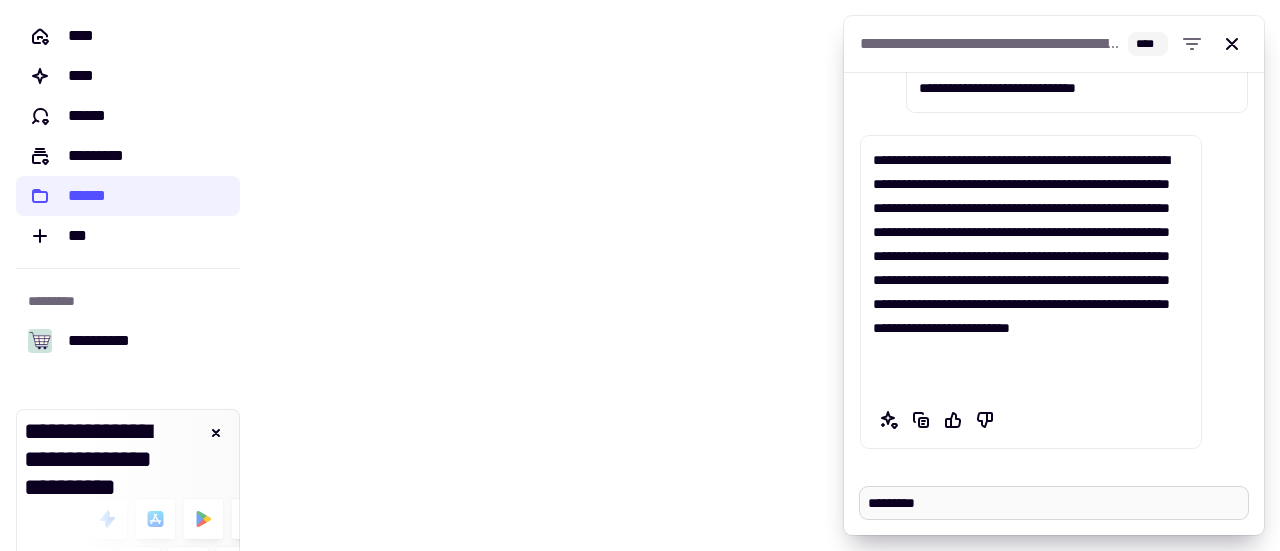 type on "*" 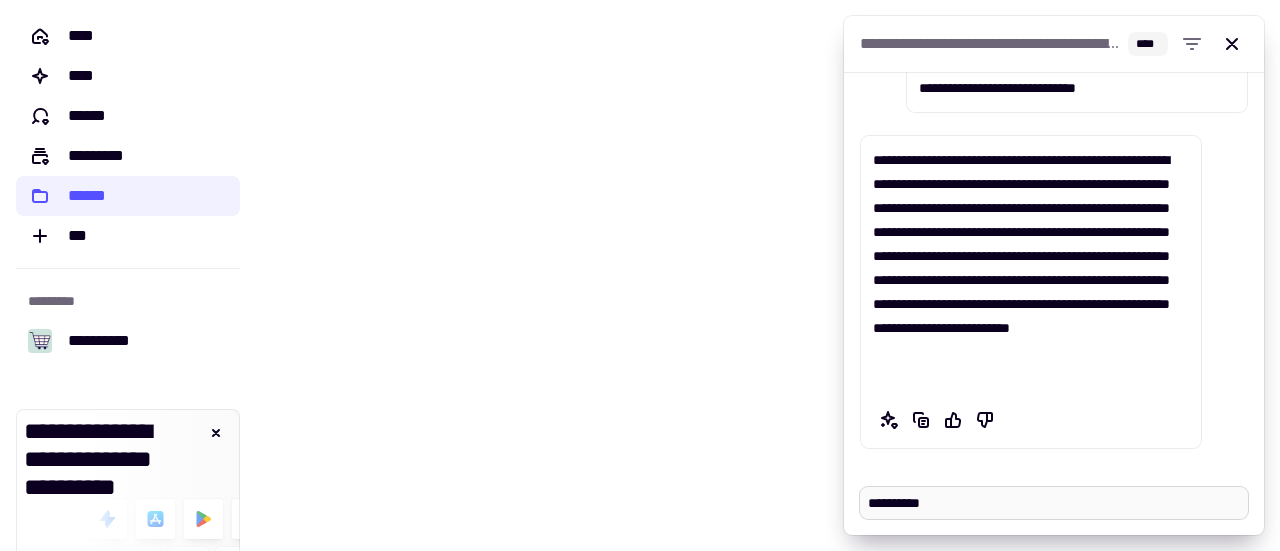type on "*" 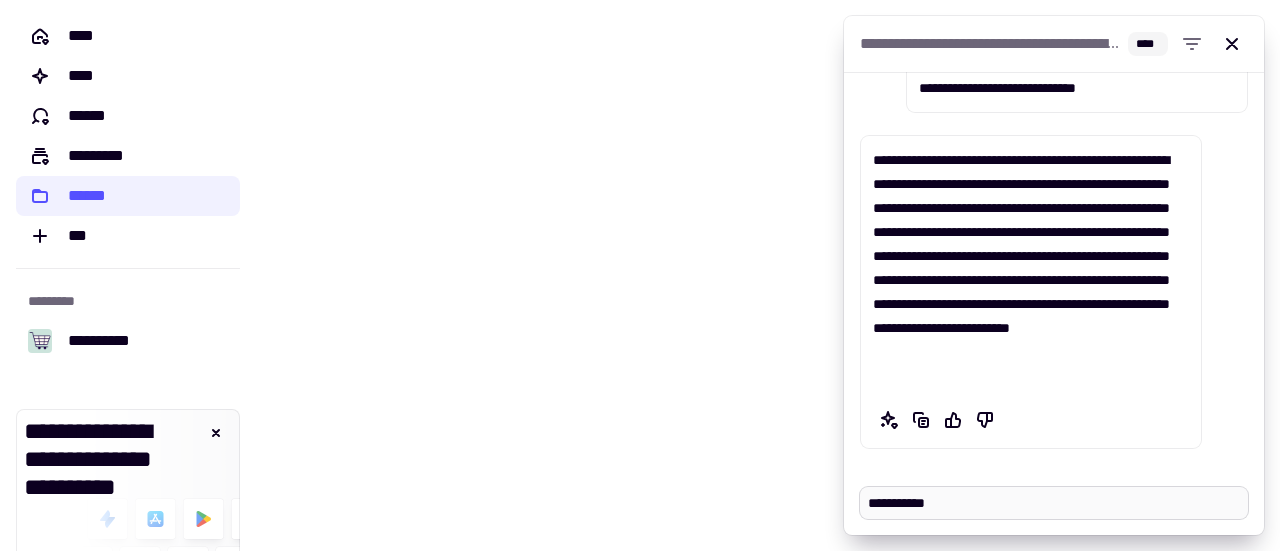 type on "*" 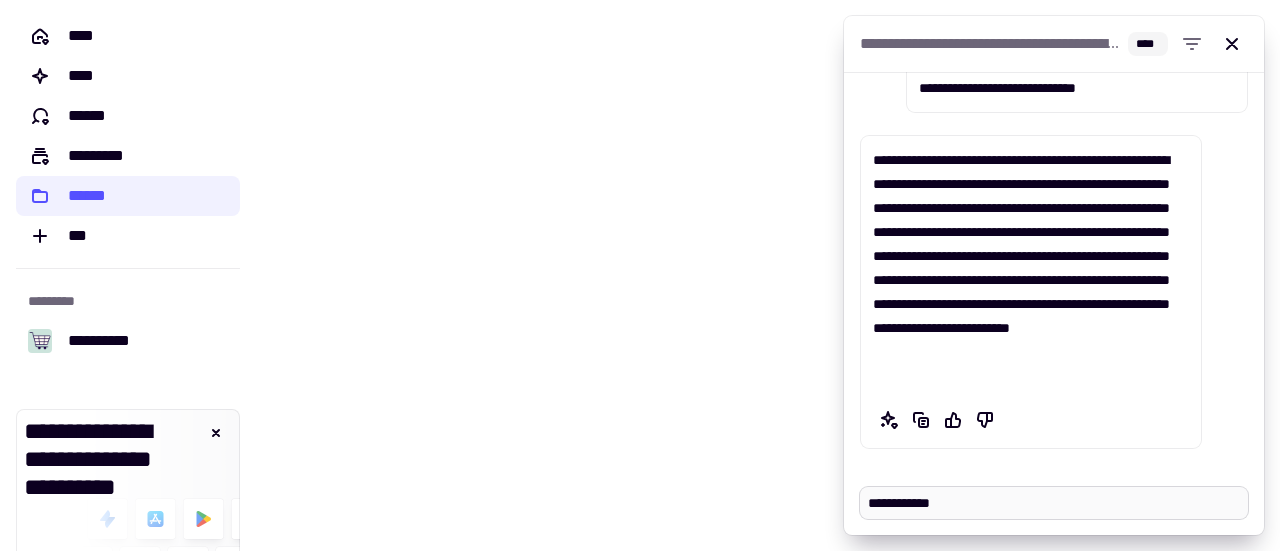 paste on "**********" 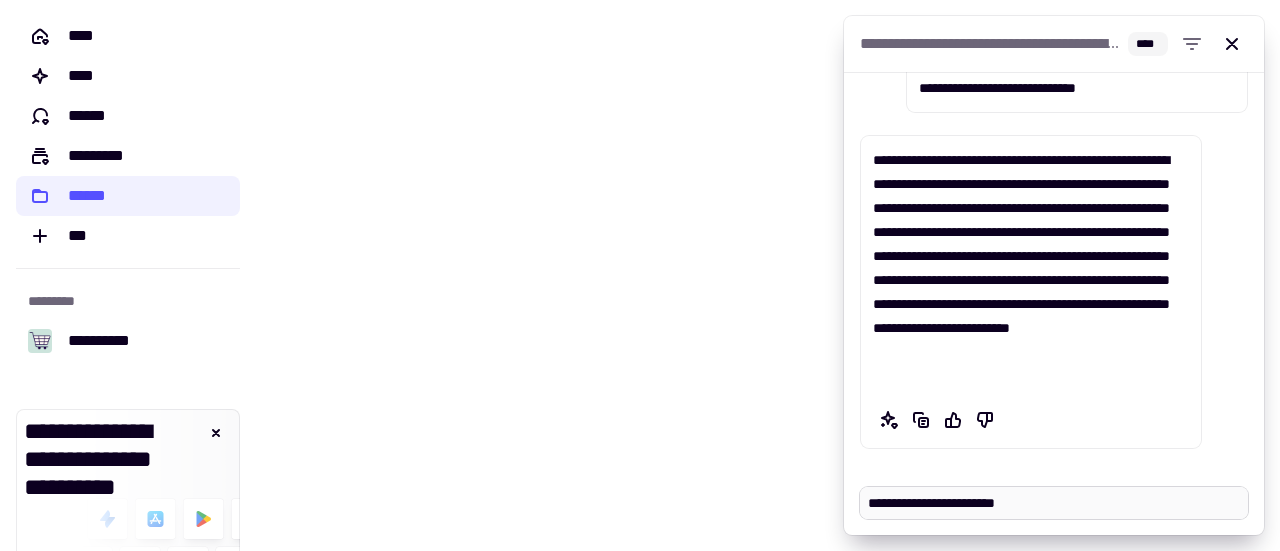 scroll, scrollTop: 11897, scrollLeft: 0, axis: vertical 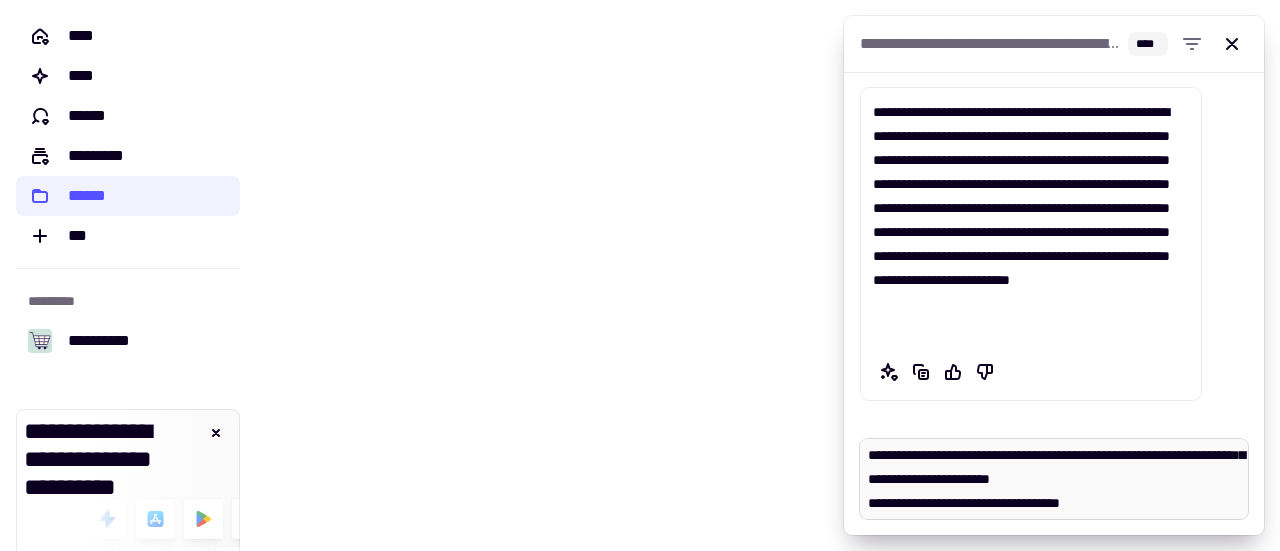 type on "*" 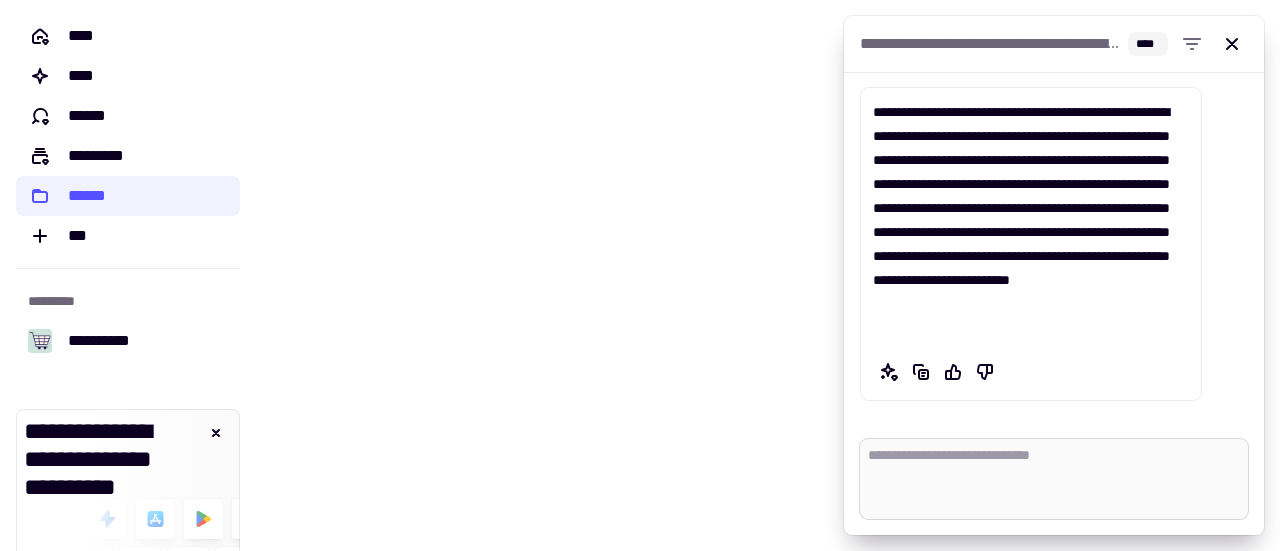 scroll, scrollTop: 0, scrollLeft: 0, axis: both 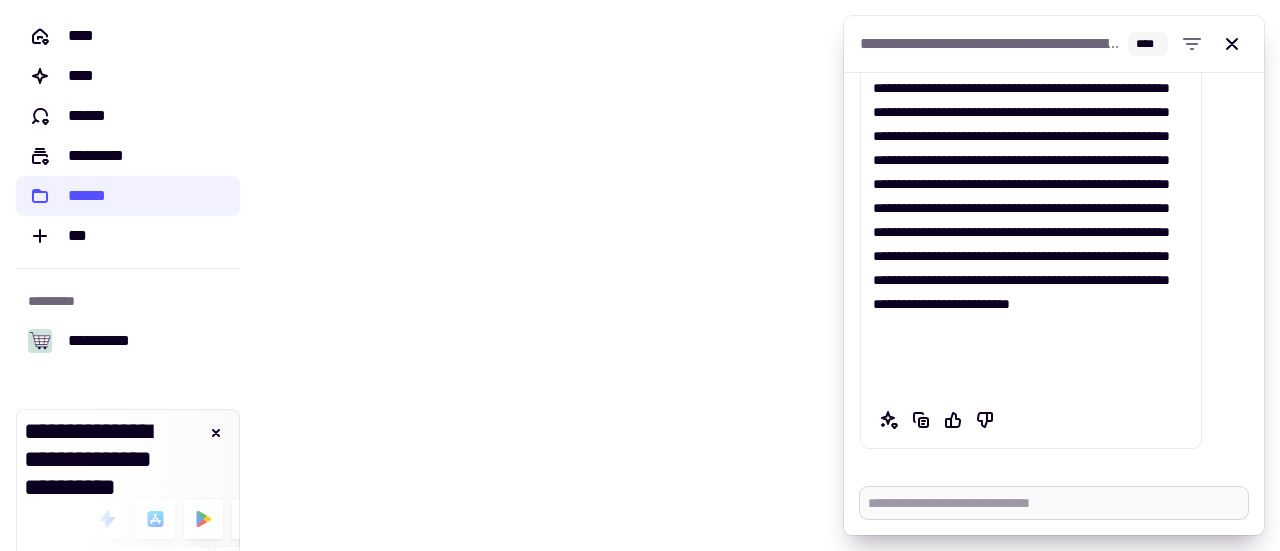 click at bounding box center [1054, 503] 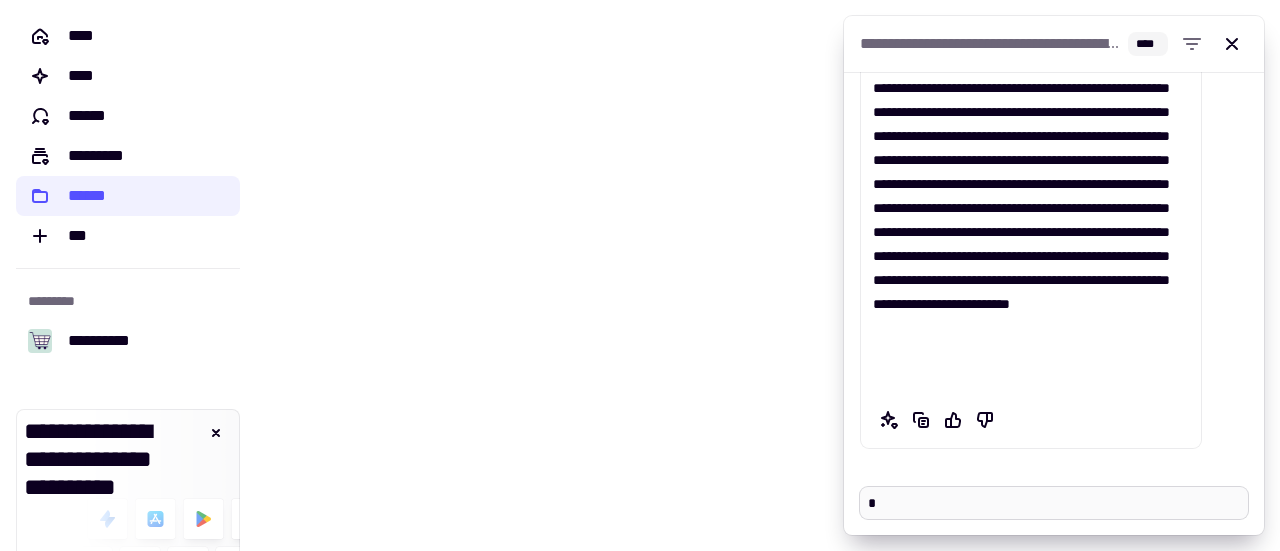 type on "*" 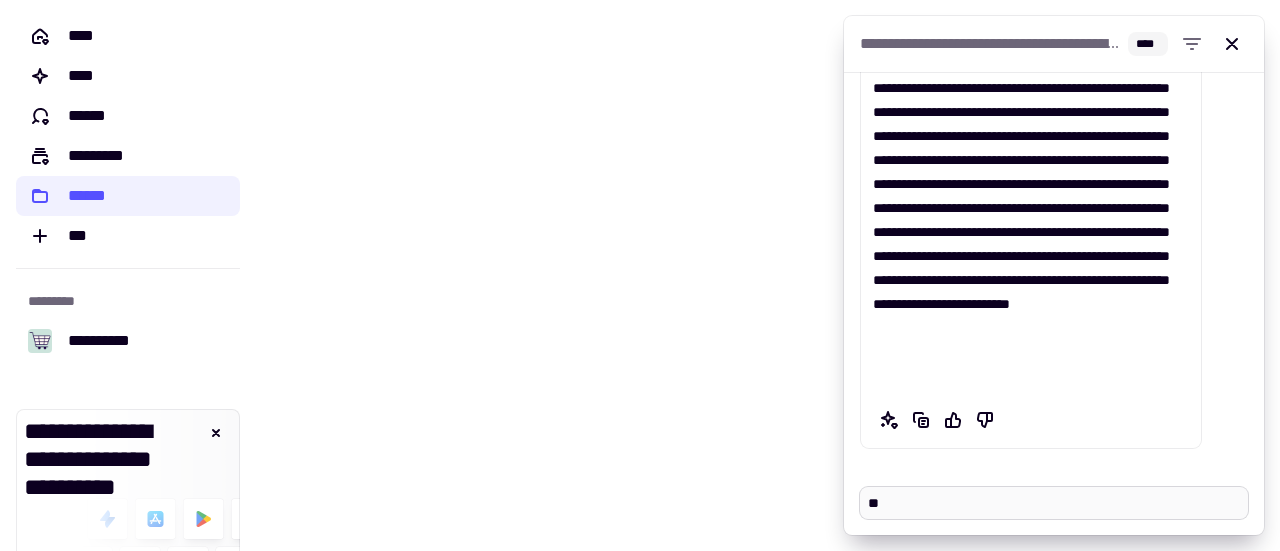 type on "*" 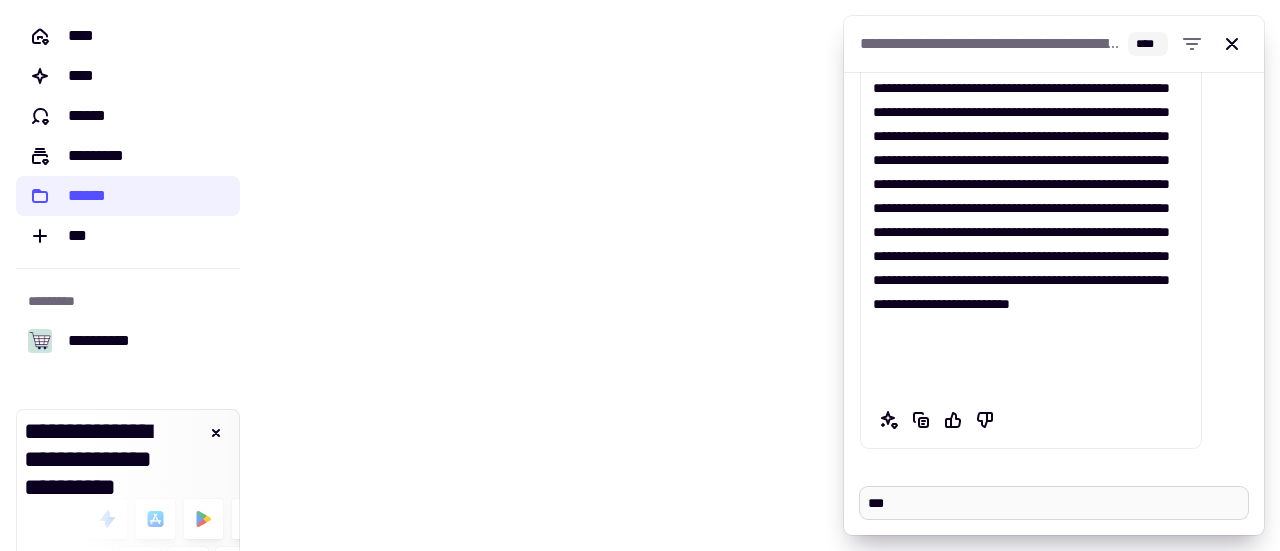 type on "*" 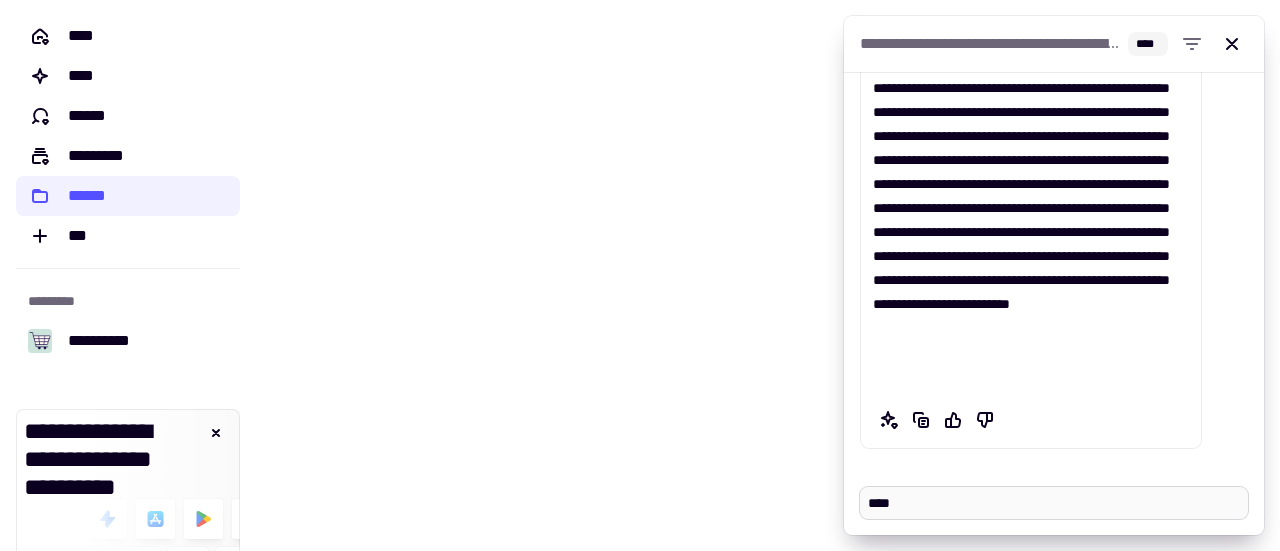type on "*" 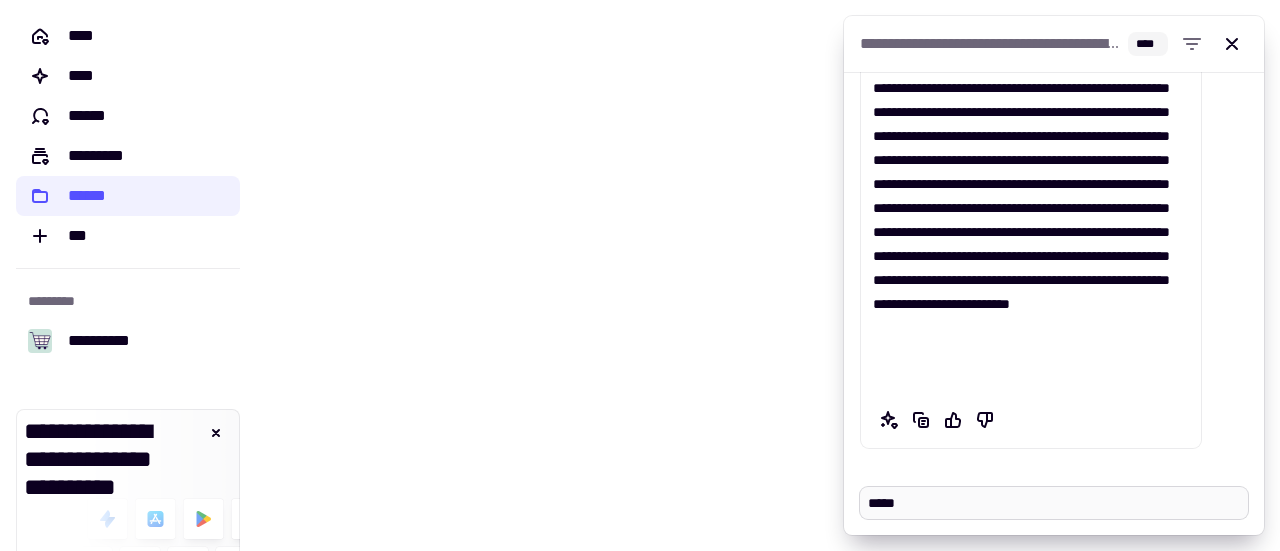type on "*" 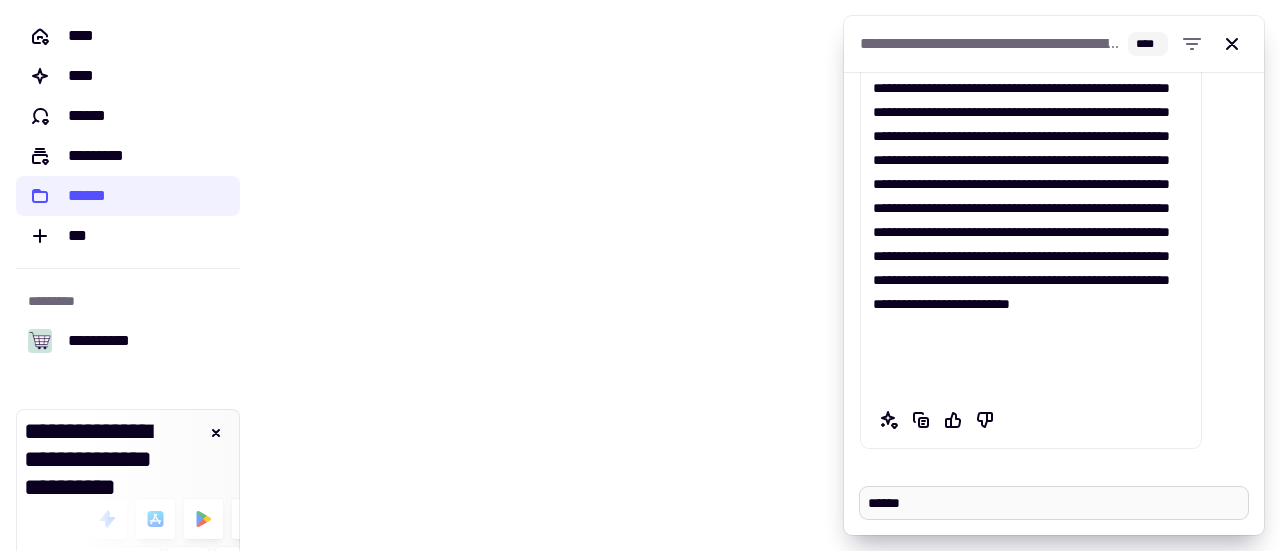 type on "*" 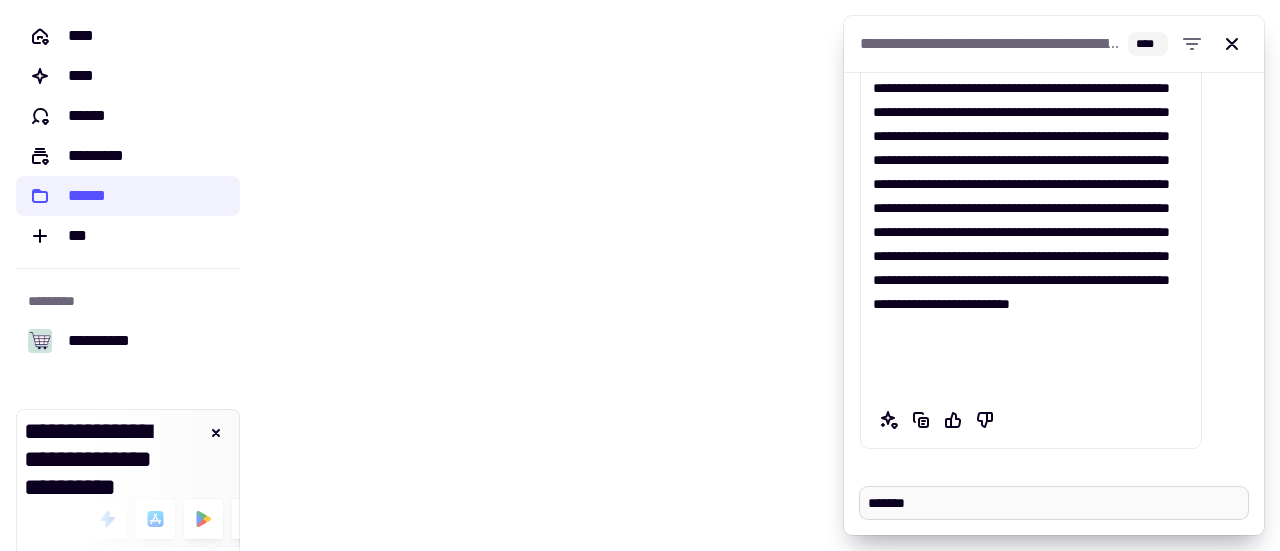 type on "*" 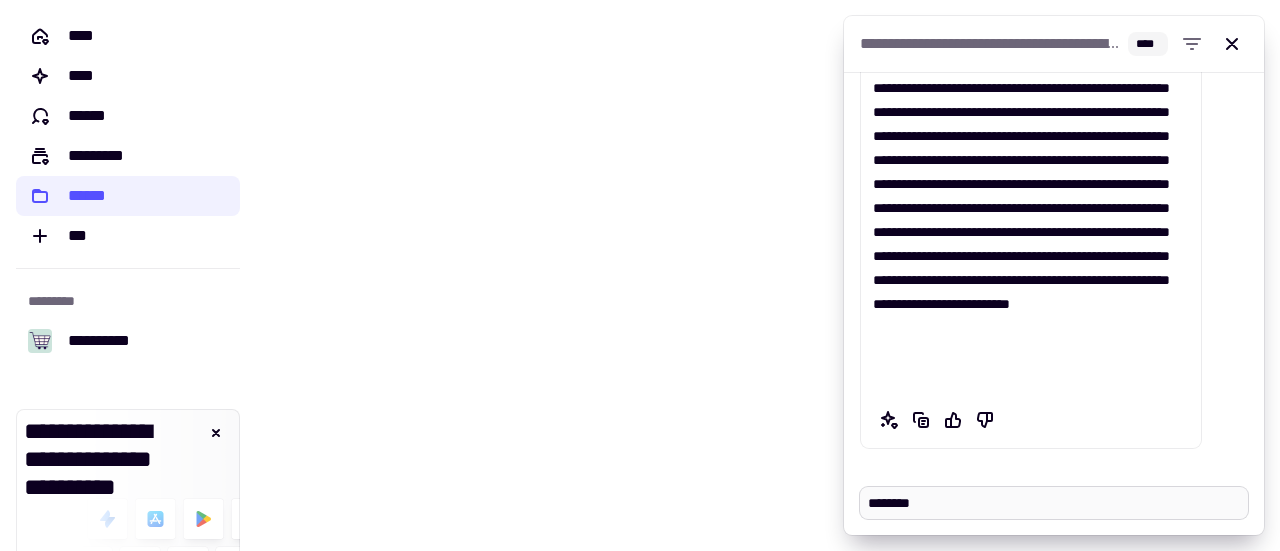 type on "*" 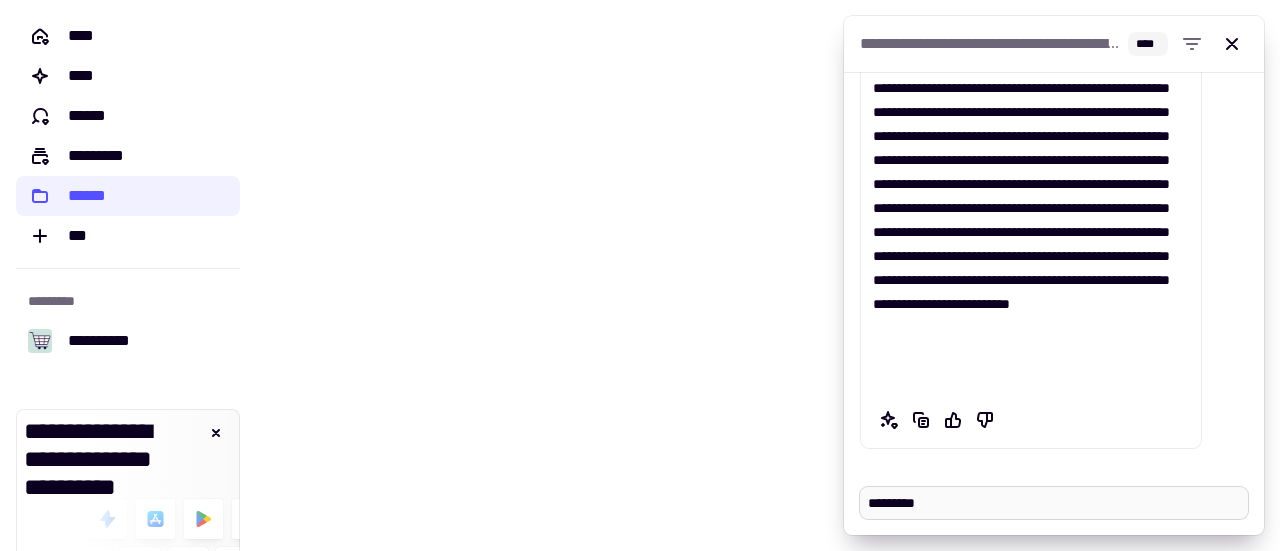 type on "*" 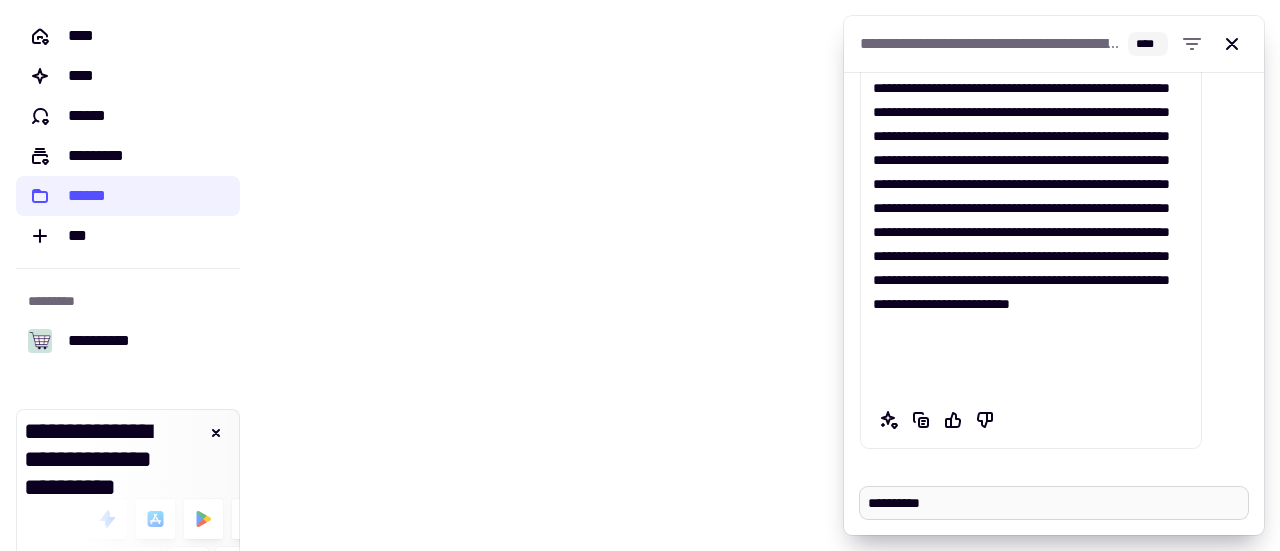 type on "*" 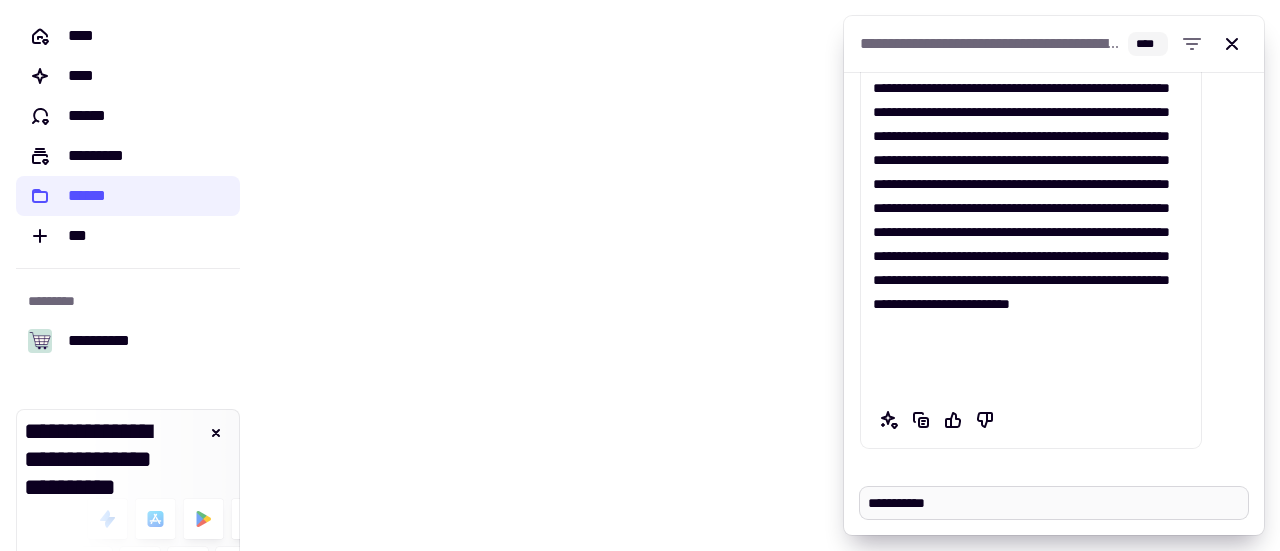type on "*" 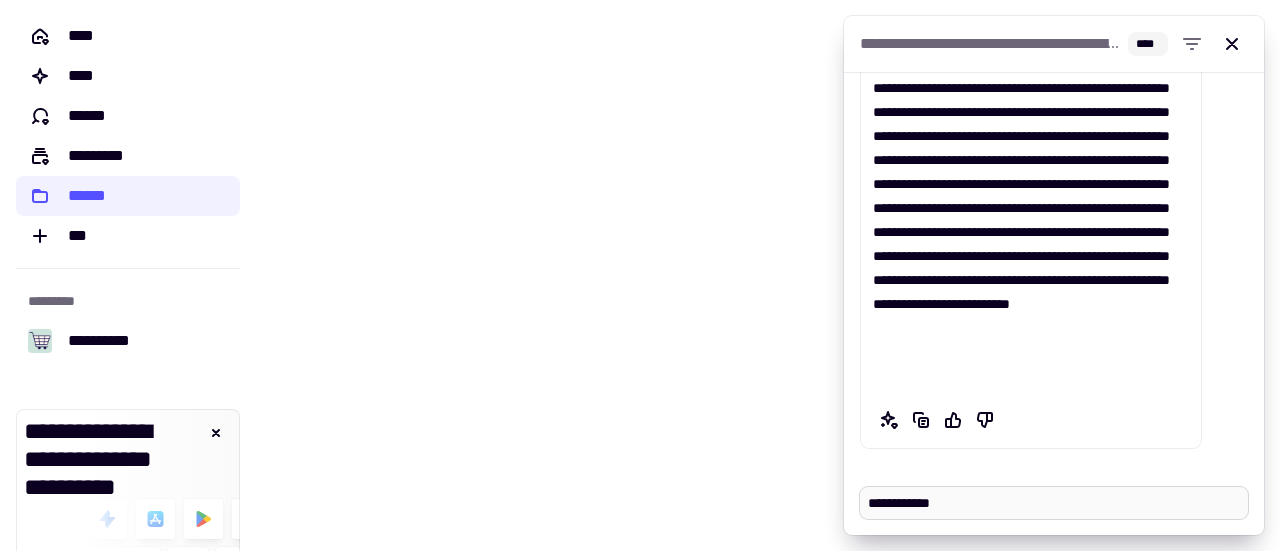 type on "*" 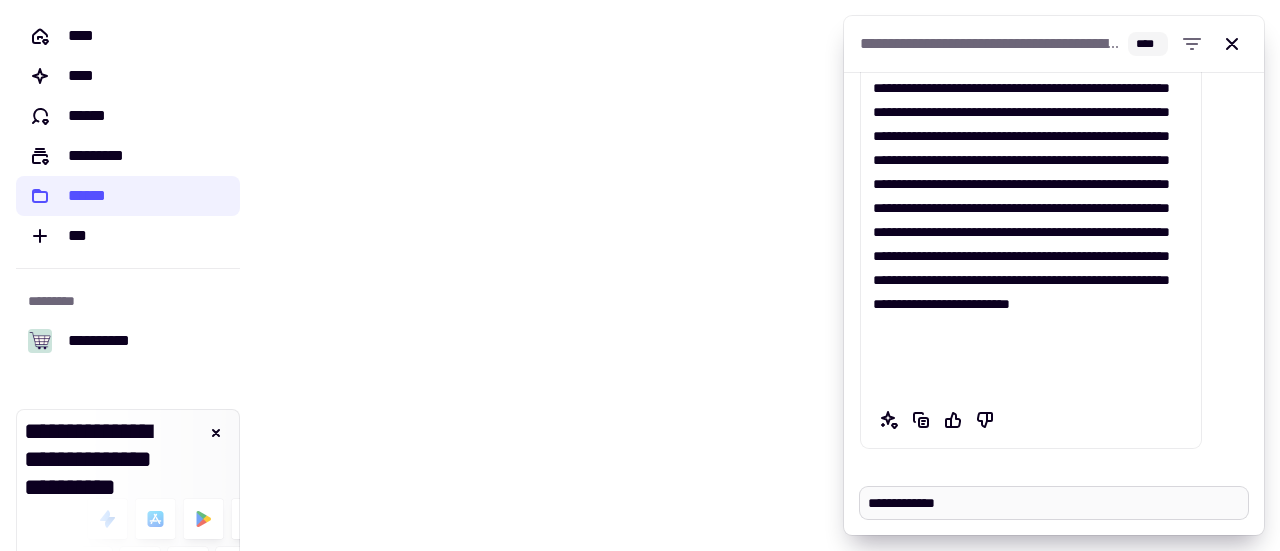 type on "*" 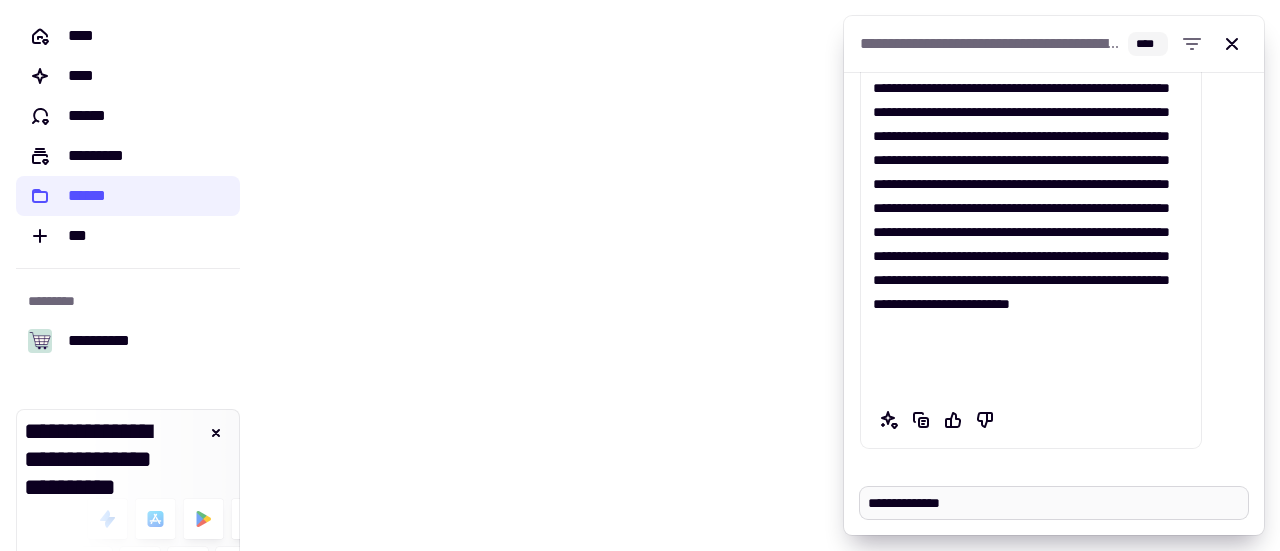 type on "*" 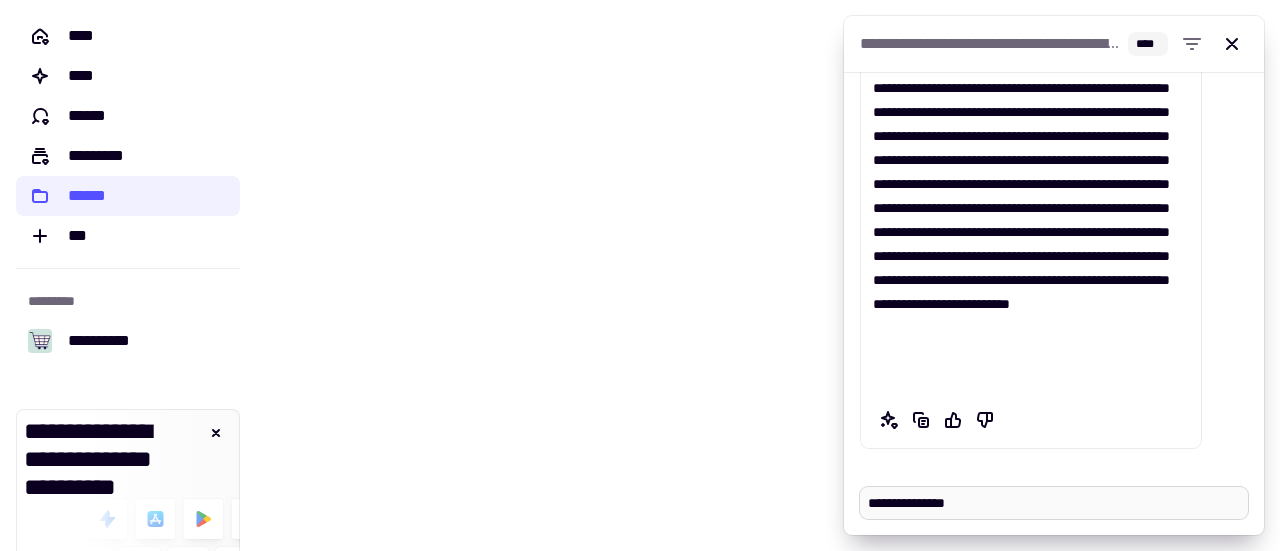 type on "*" 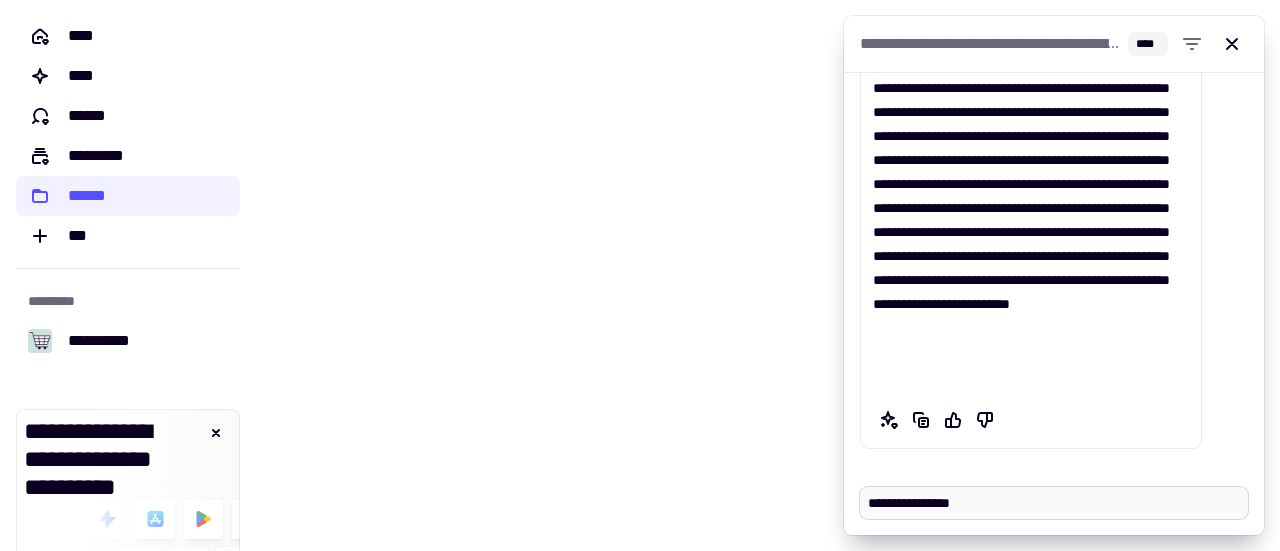 type on "*" 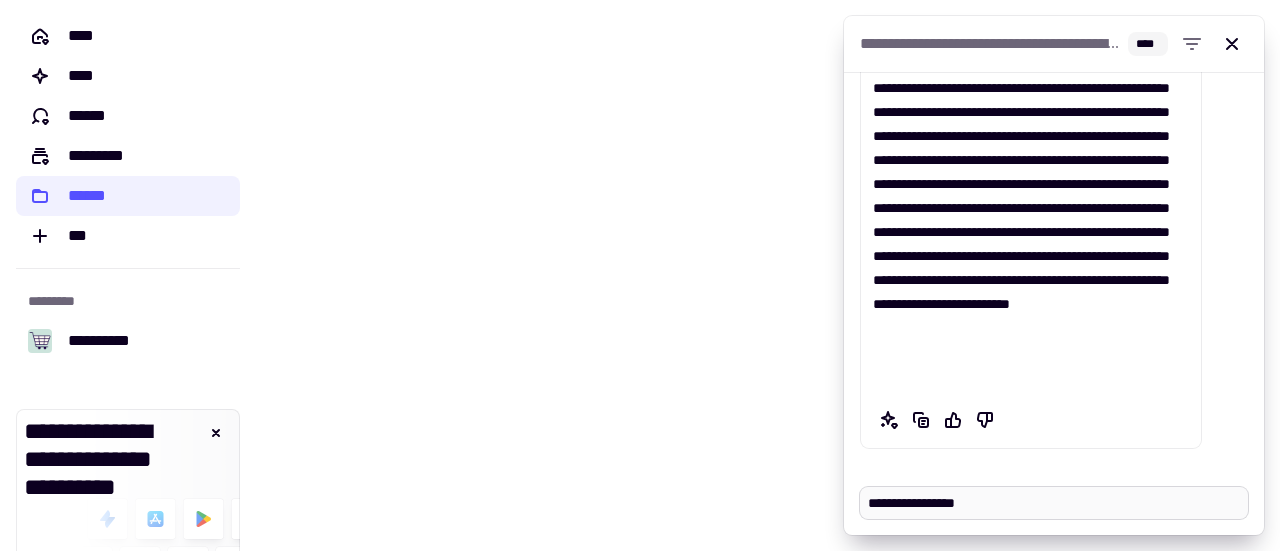 type on "*" 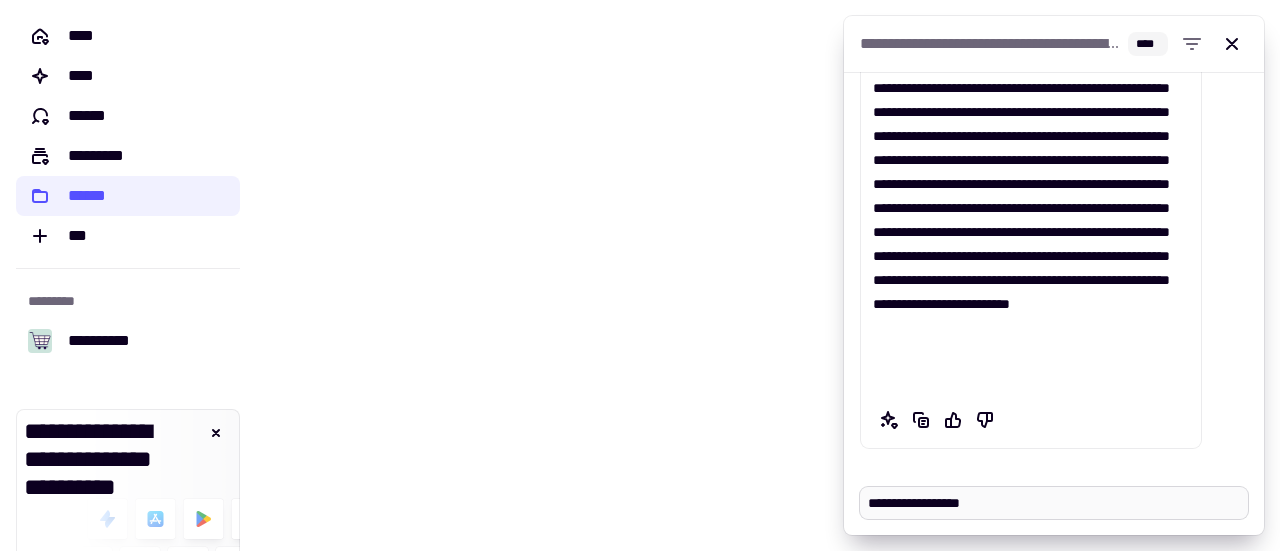 type on "*" 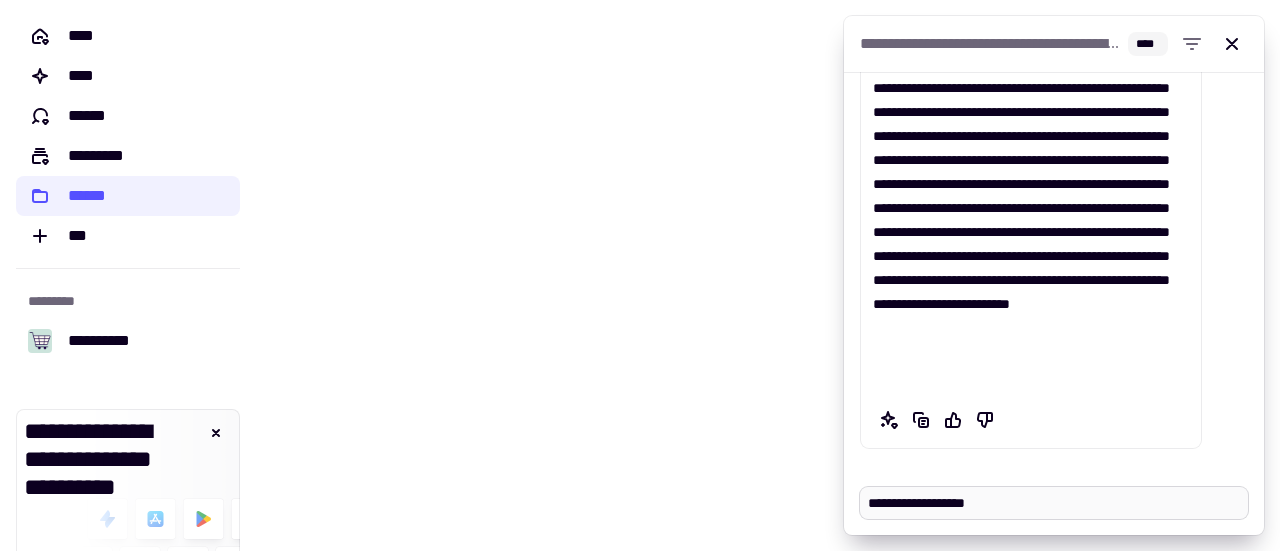 type on "*" 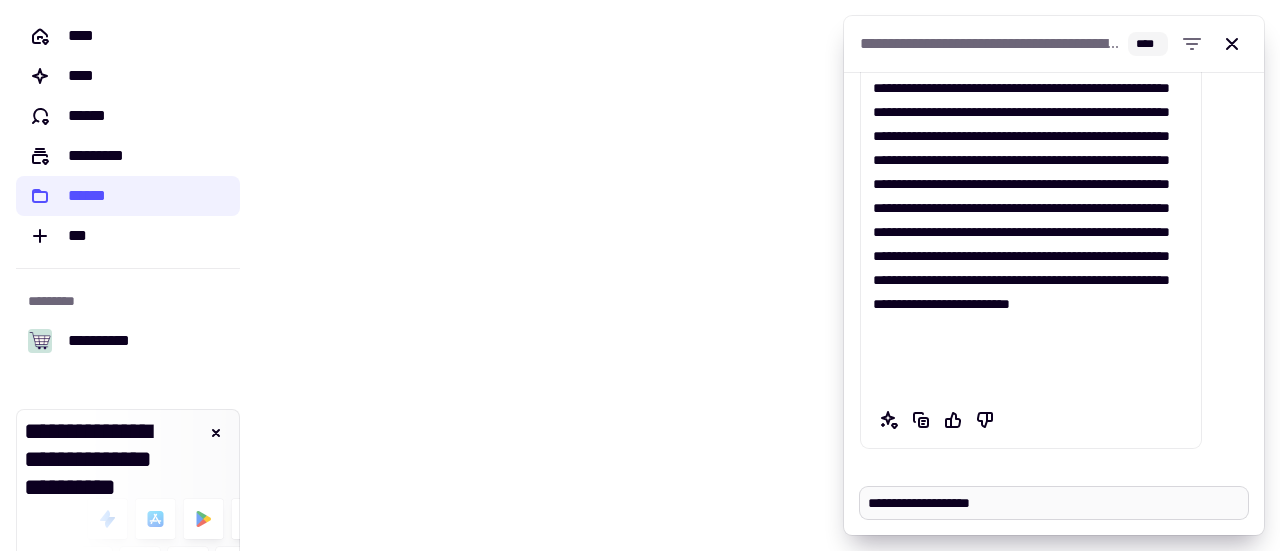 type on "*" 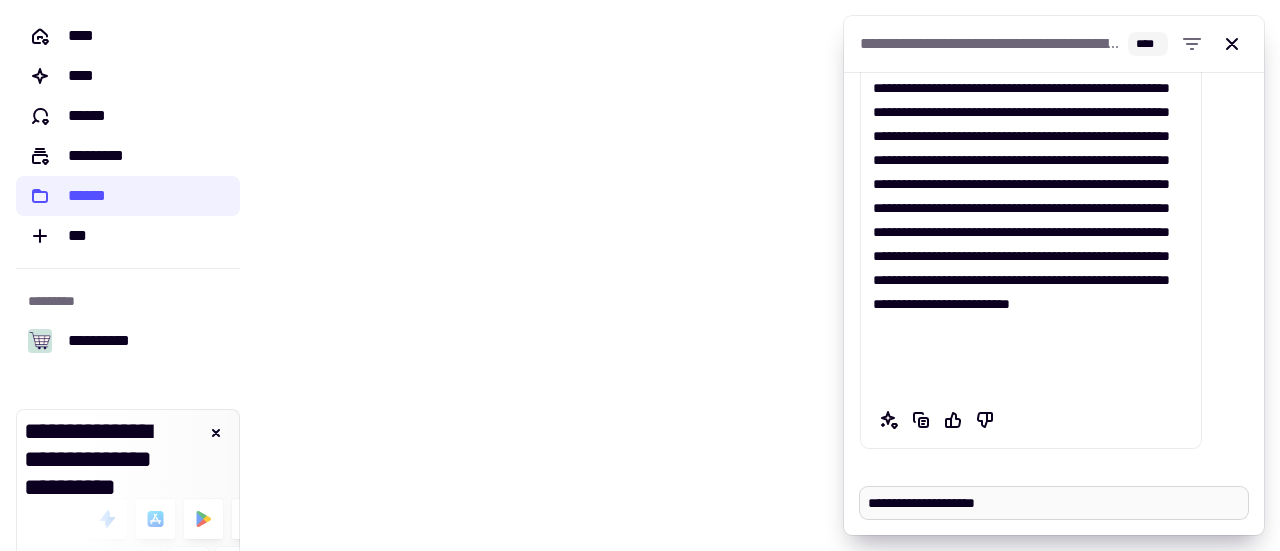 type on "*" 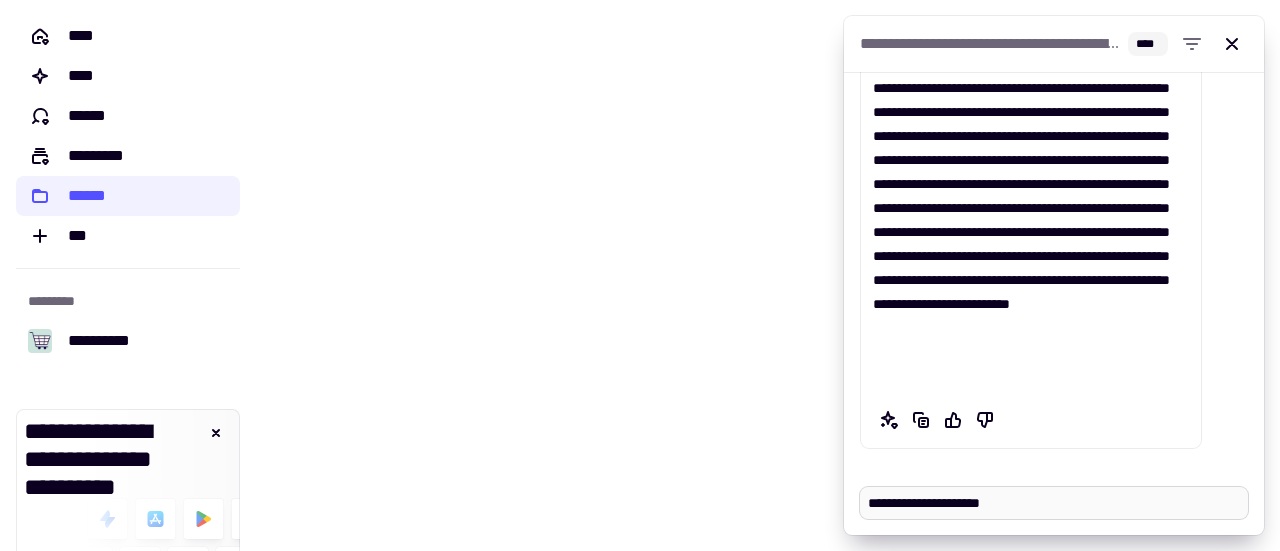 type on "*" 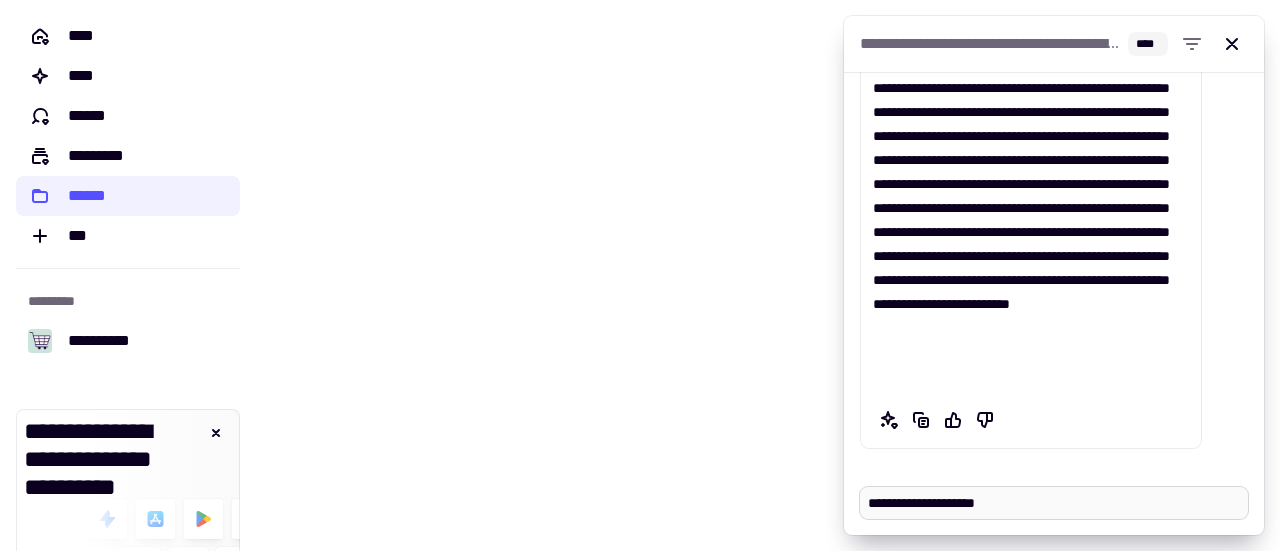 type on "*" 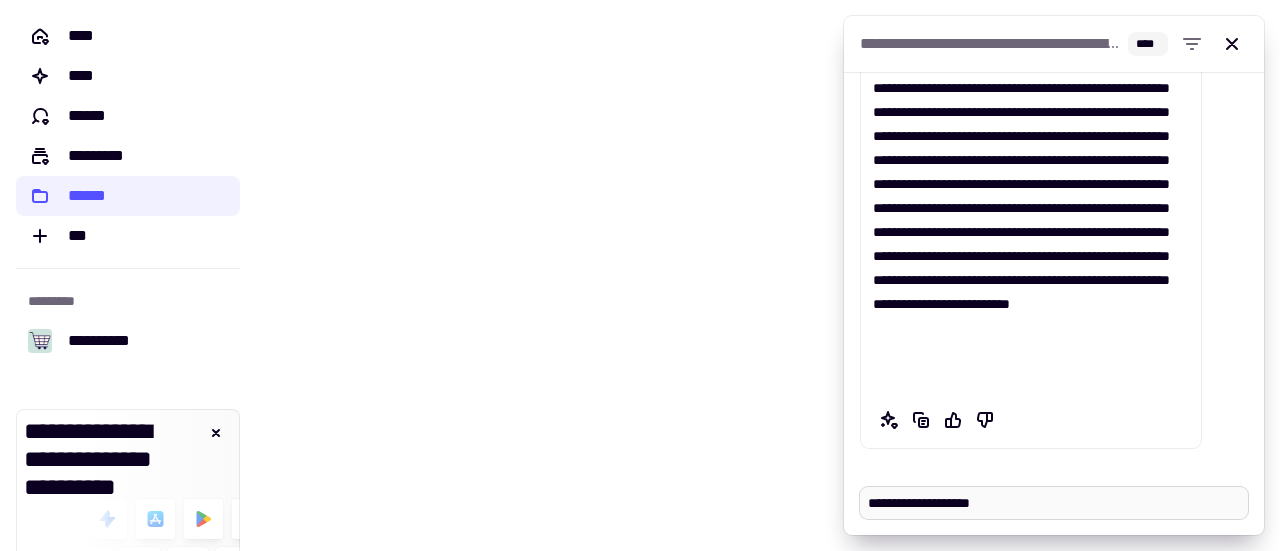 type on "*" 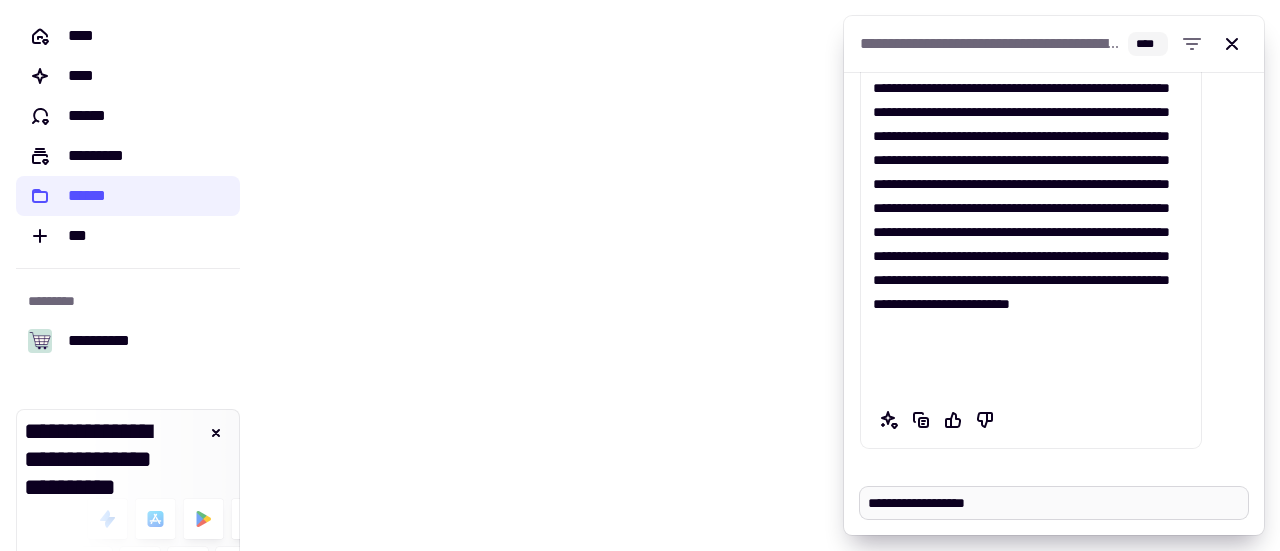 type on "*" 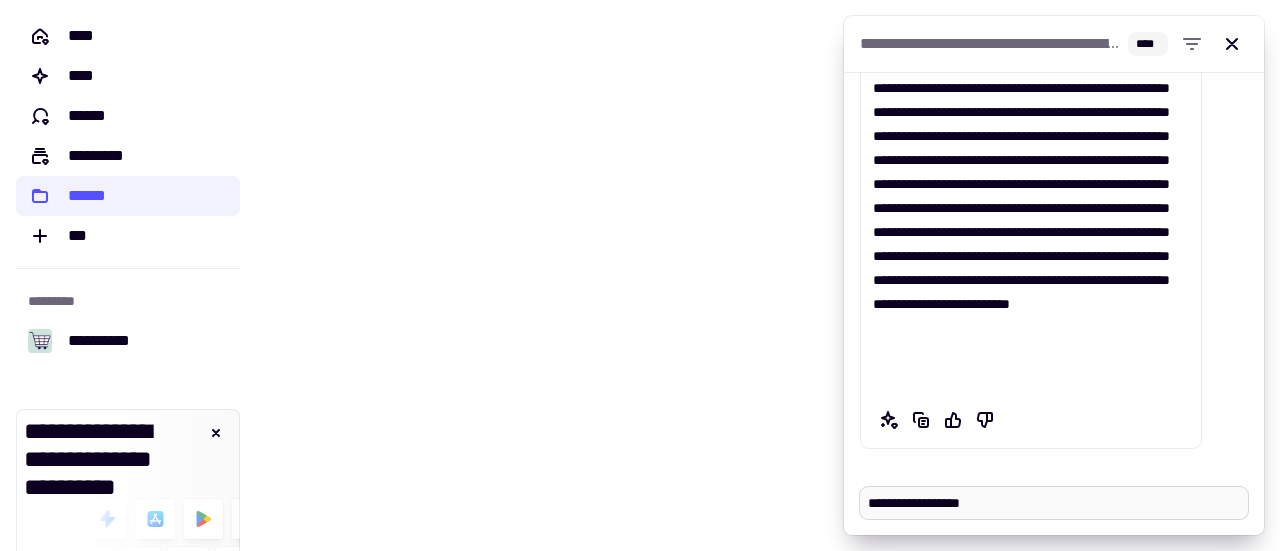 type on "*" 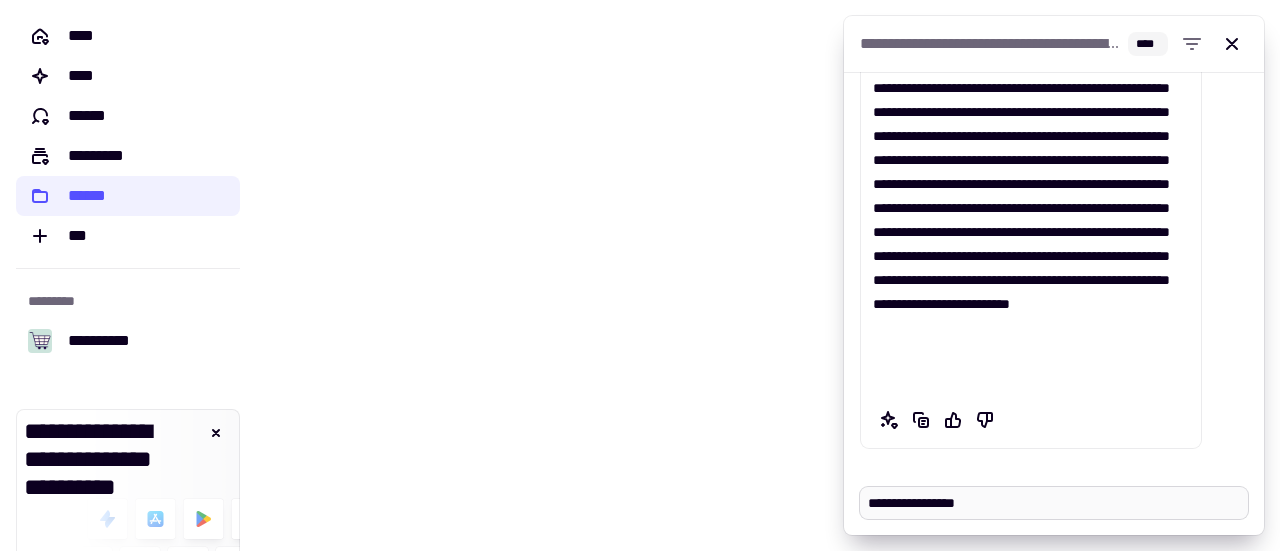 type on "*" 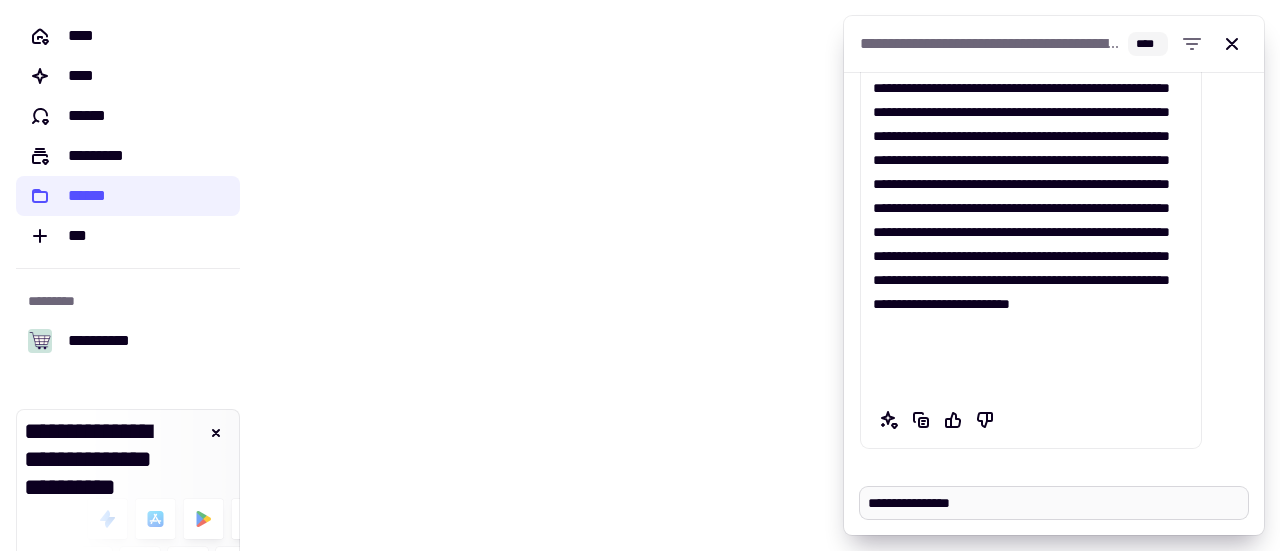 type on "*" 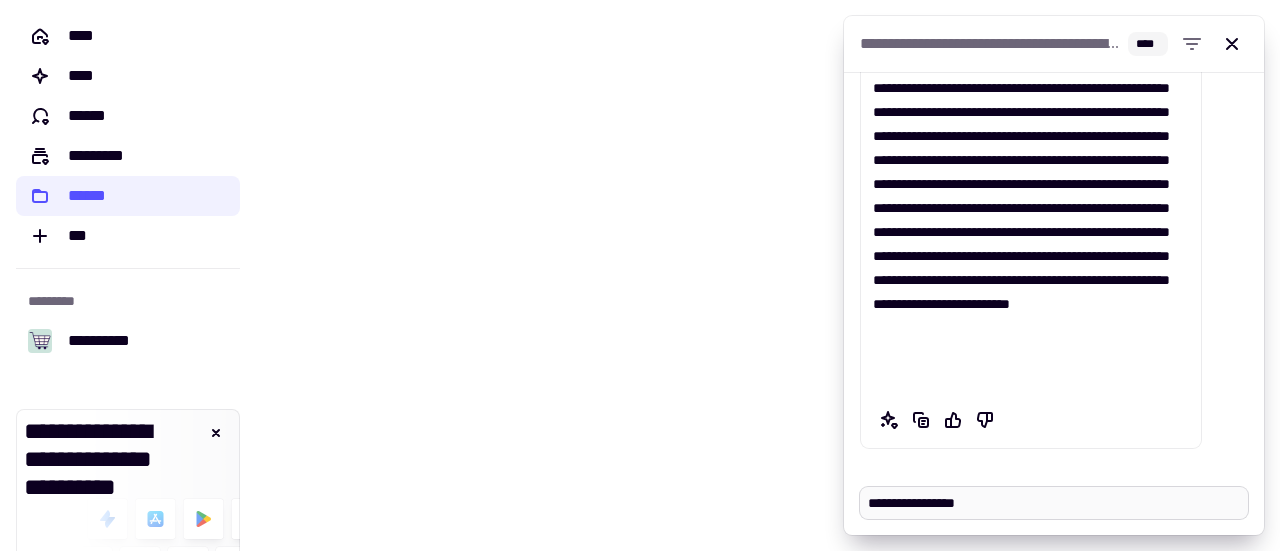 type on "*" 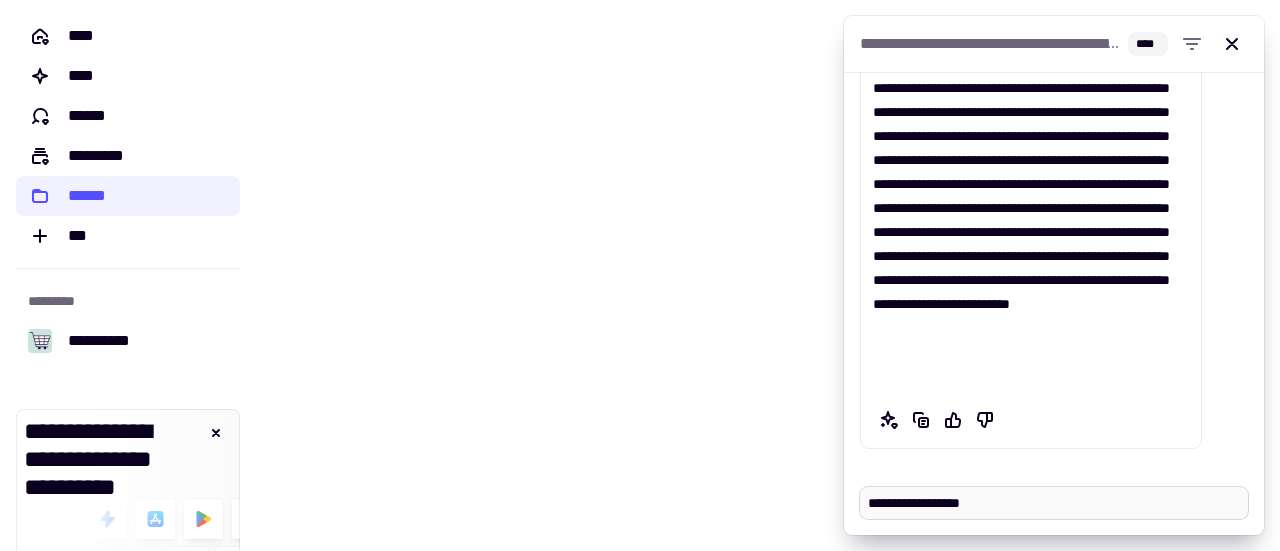 type on "*" 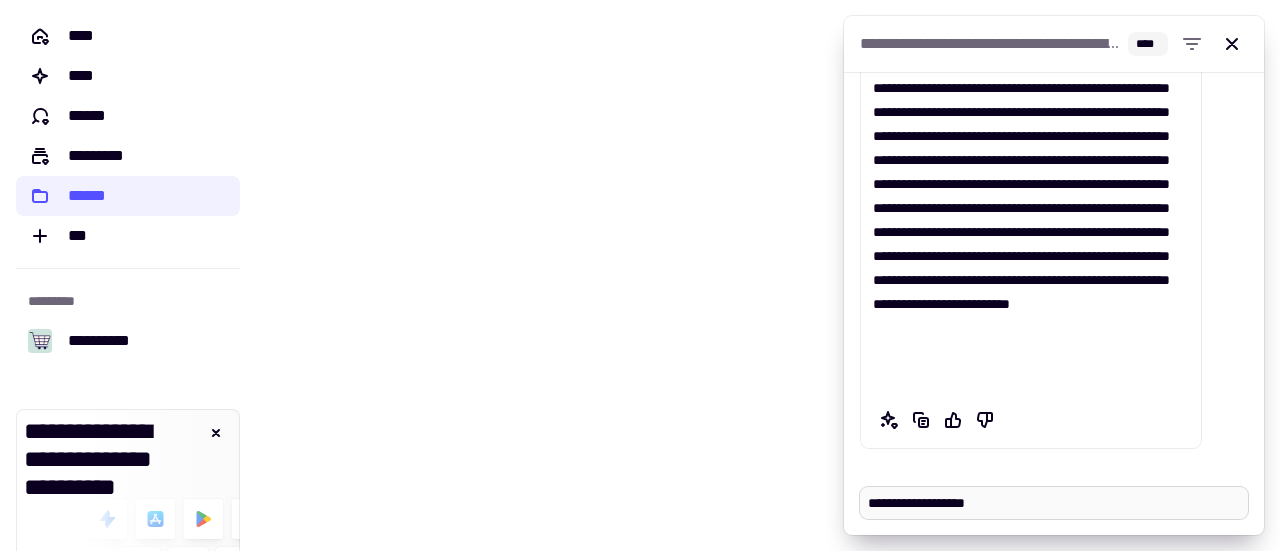 type on "*" 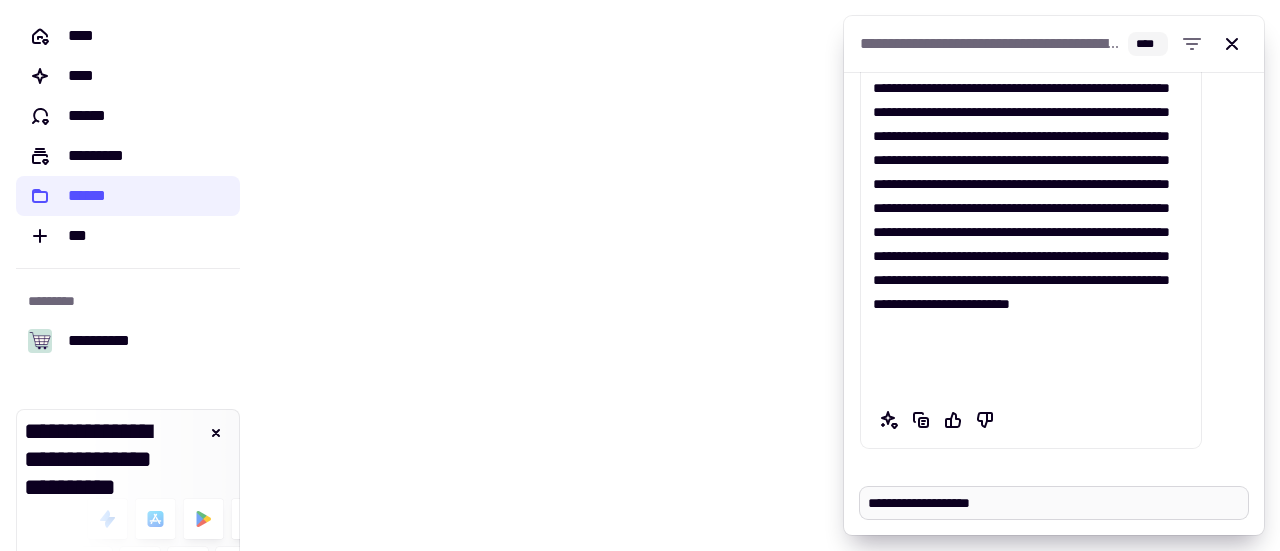 type on "*" 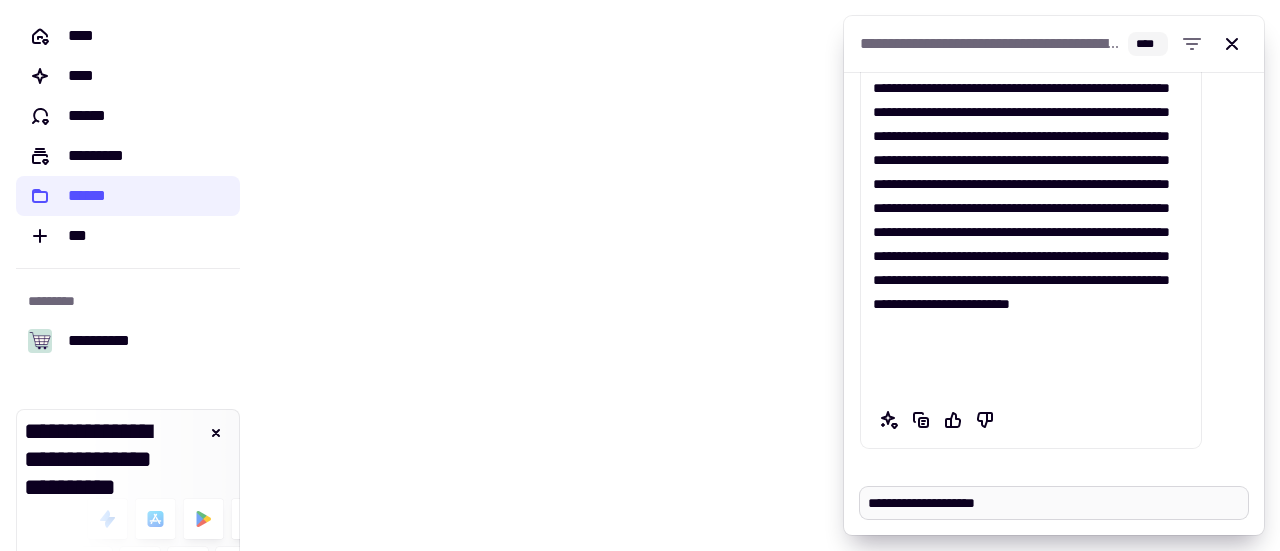 type on "*" 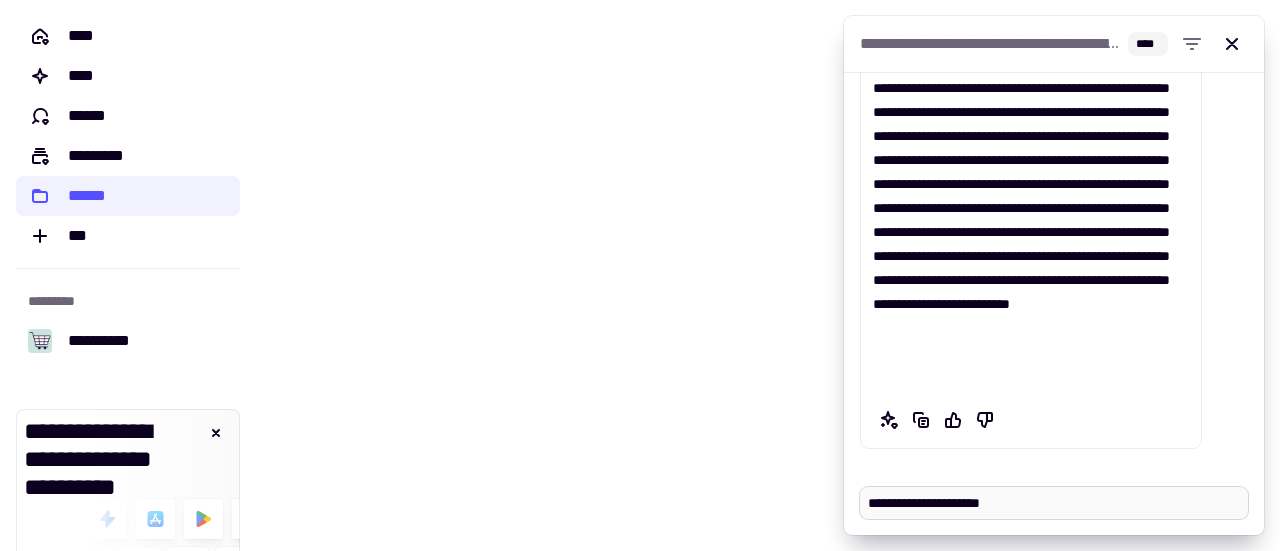 type on "*" 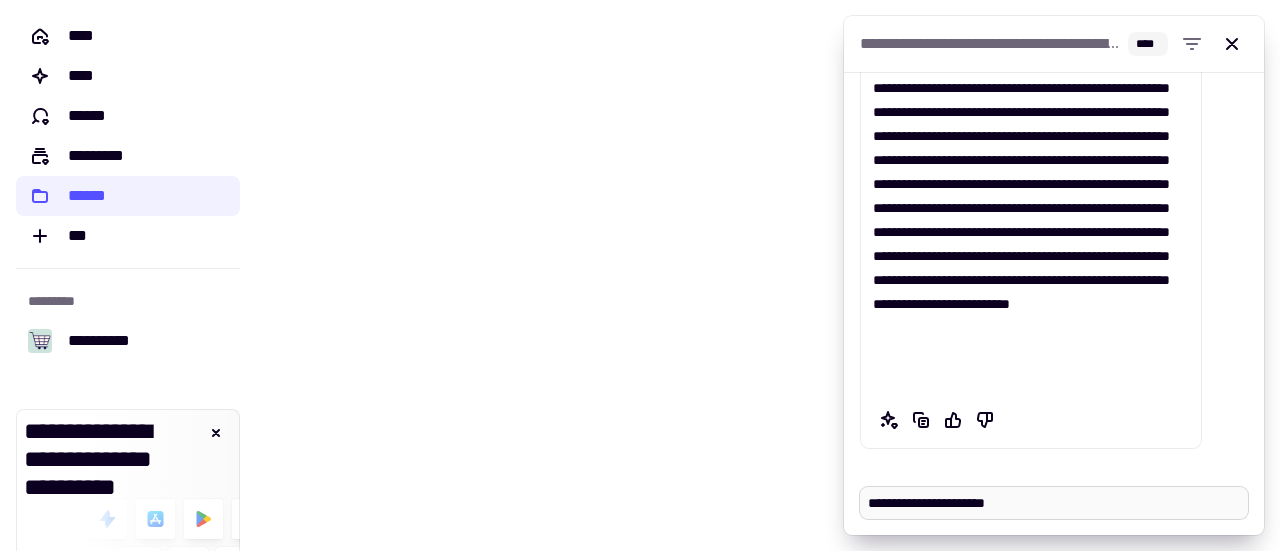 type on "*" 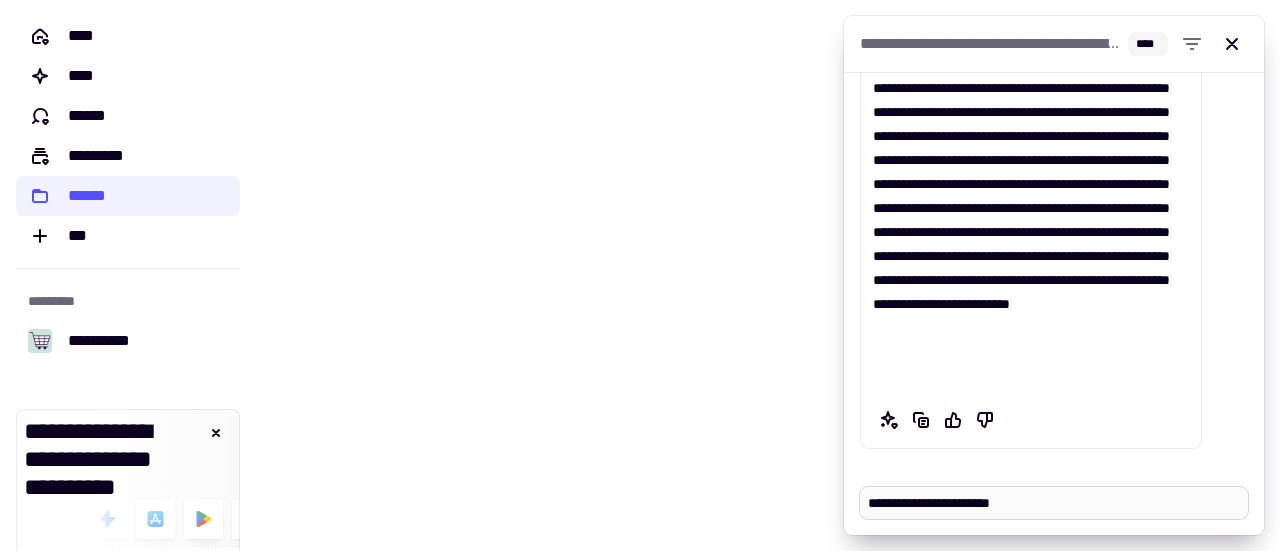 type on "*" 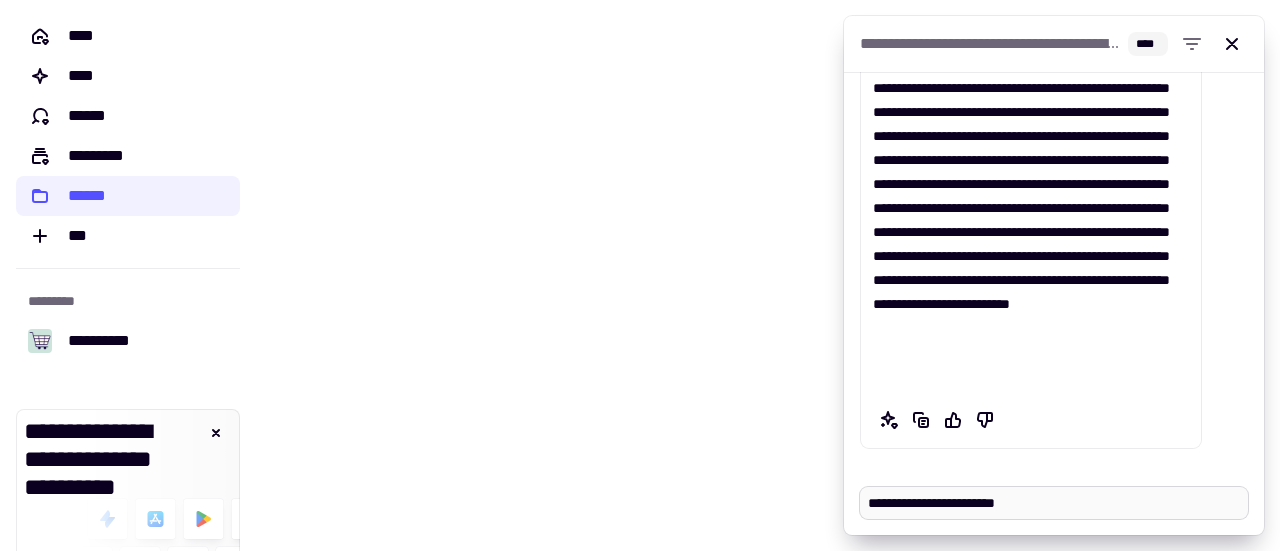 type on "*" 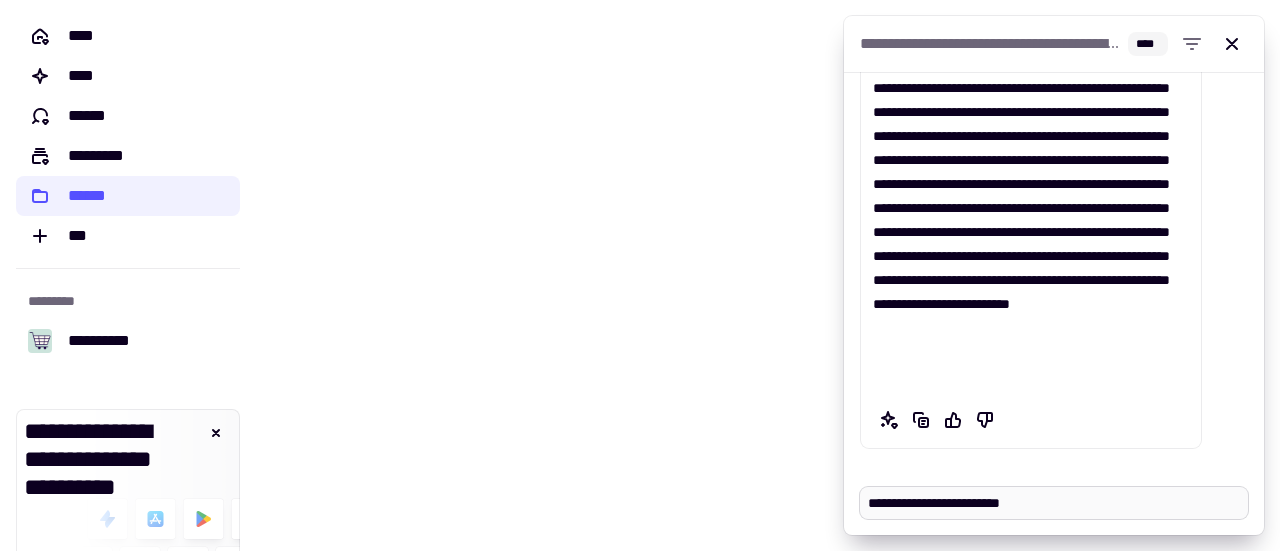 type on "*" 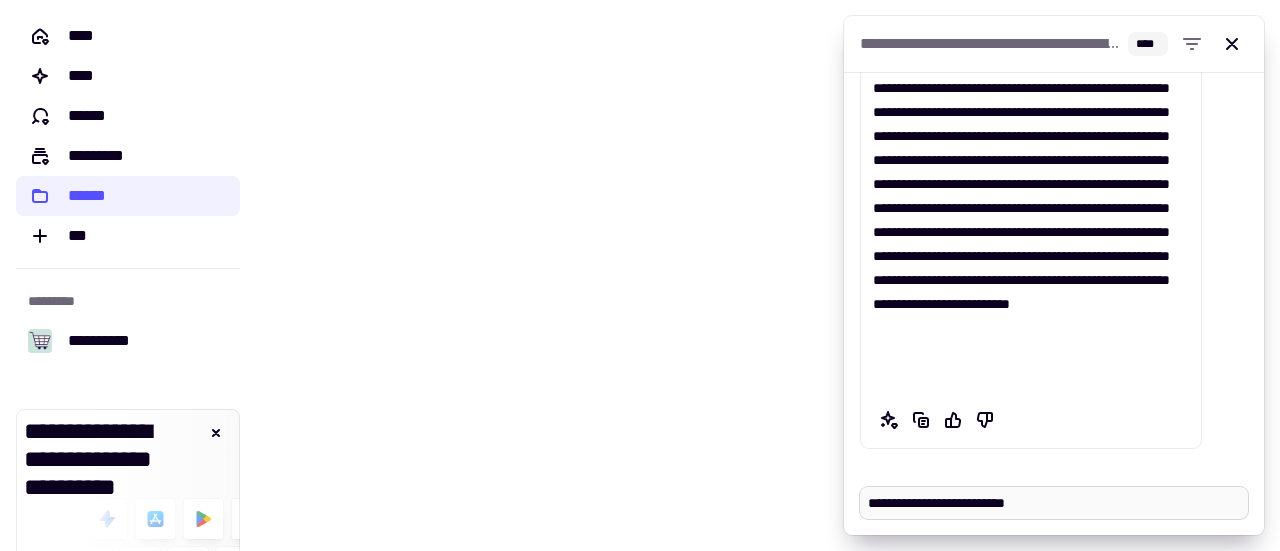 type on "*" 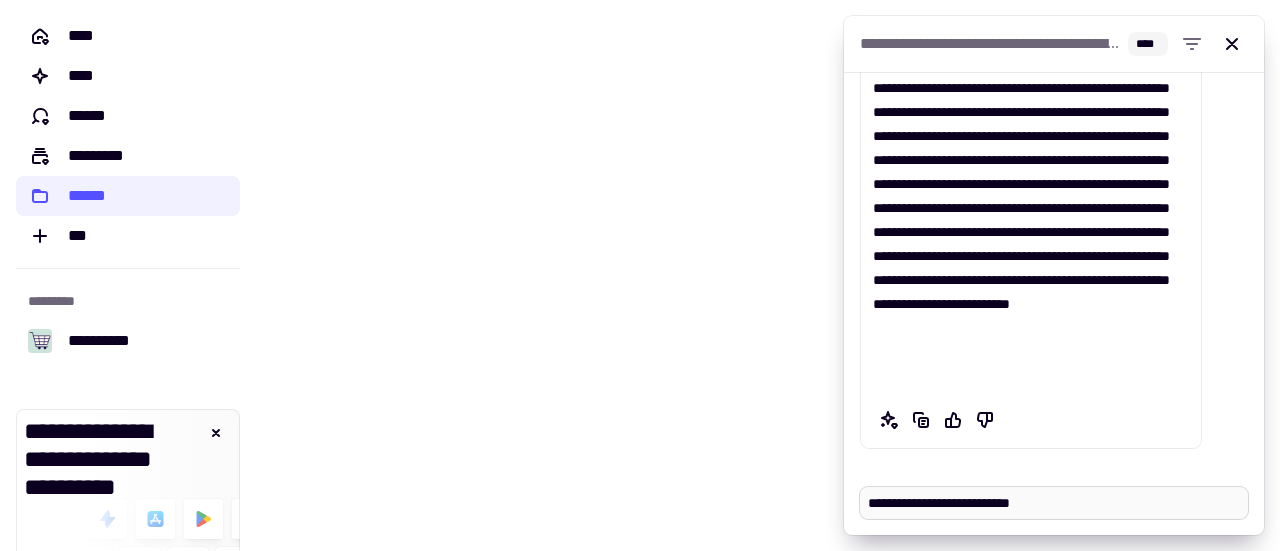 type on "*" 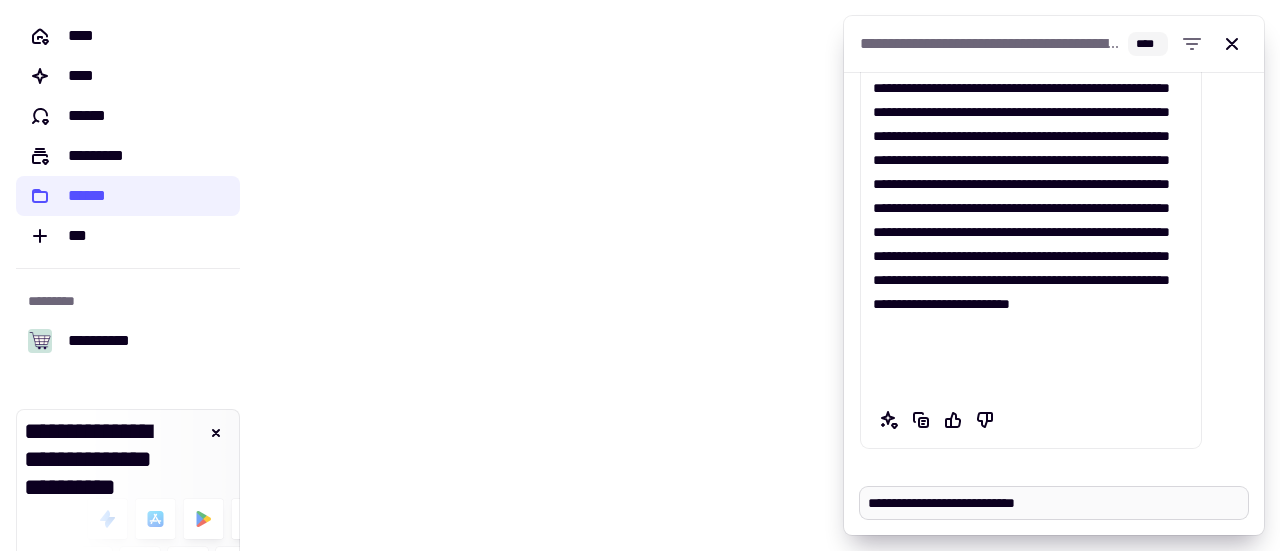 type on "*" 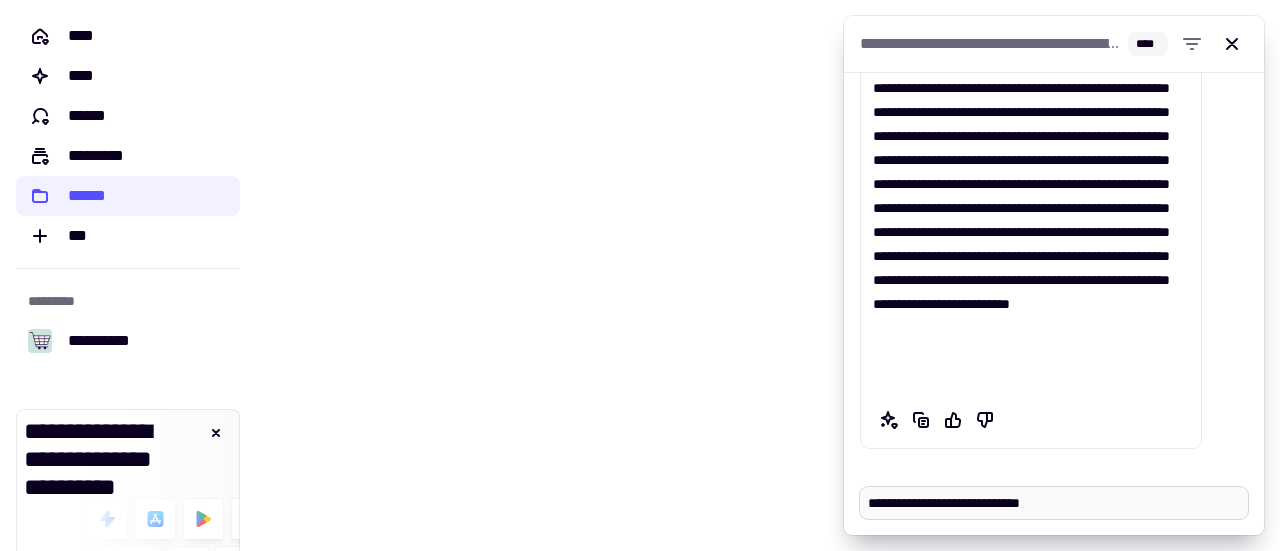 type on "*" 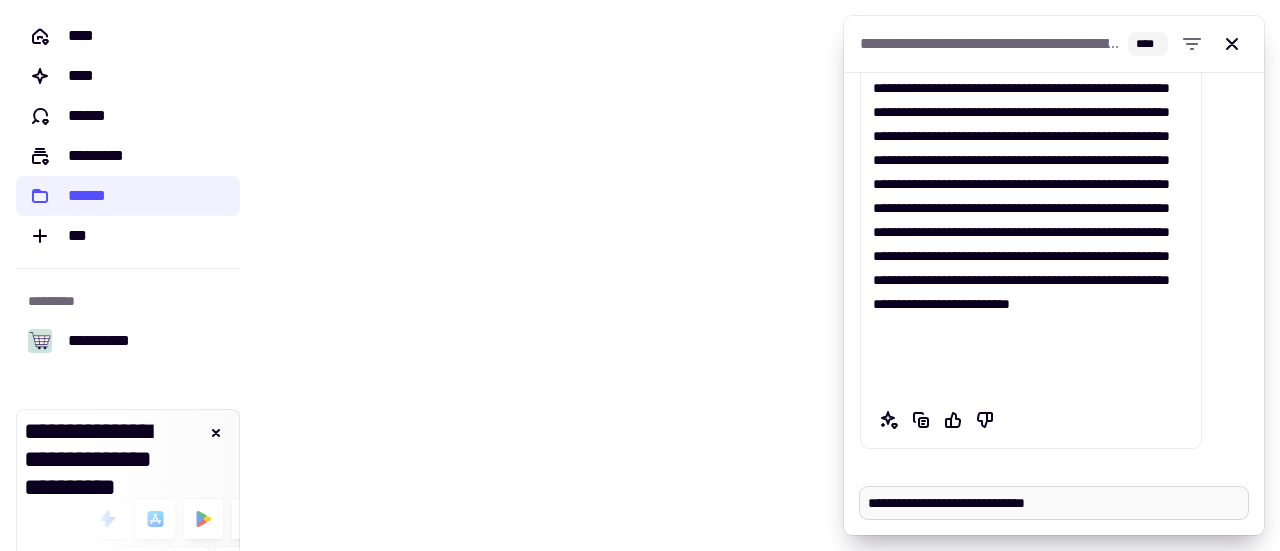 type on "*" 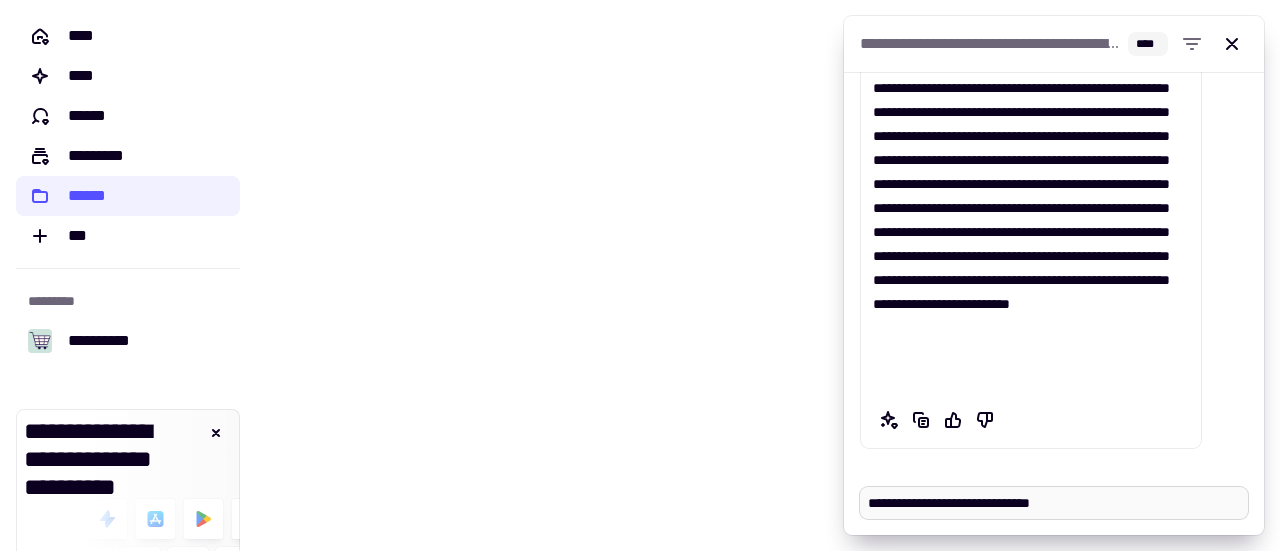 type on "*" 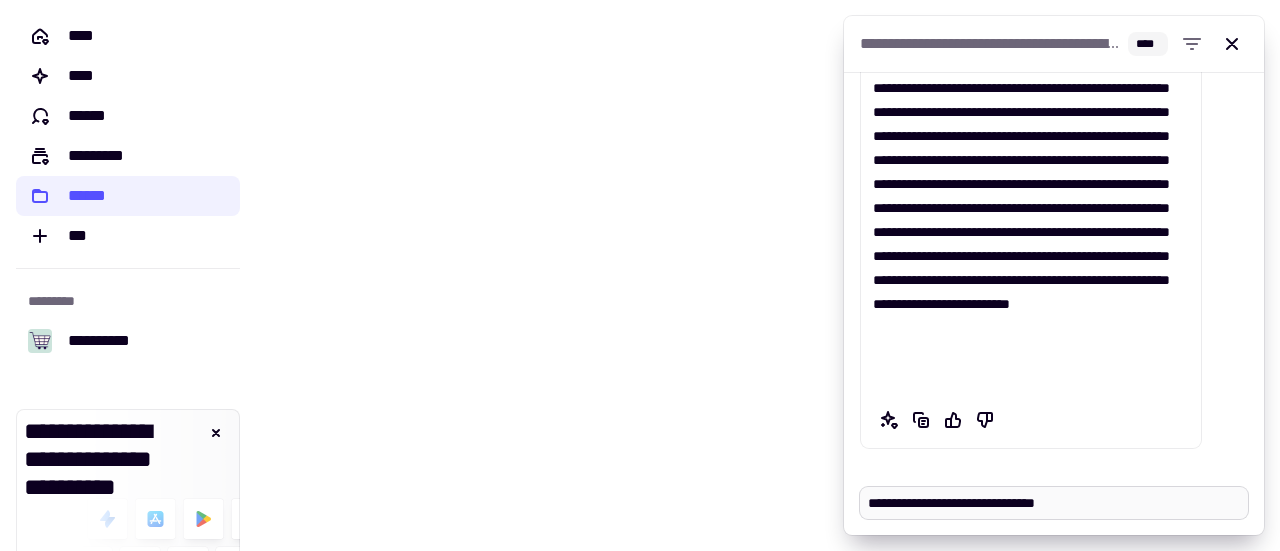 type on "*" 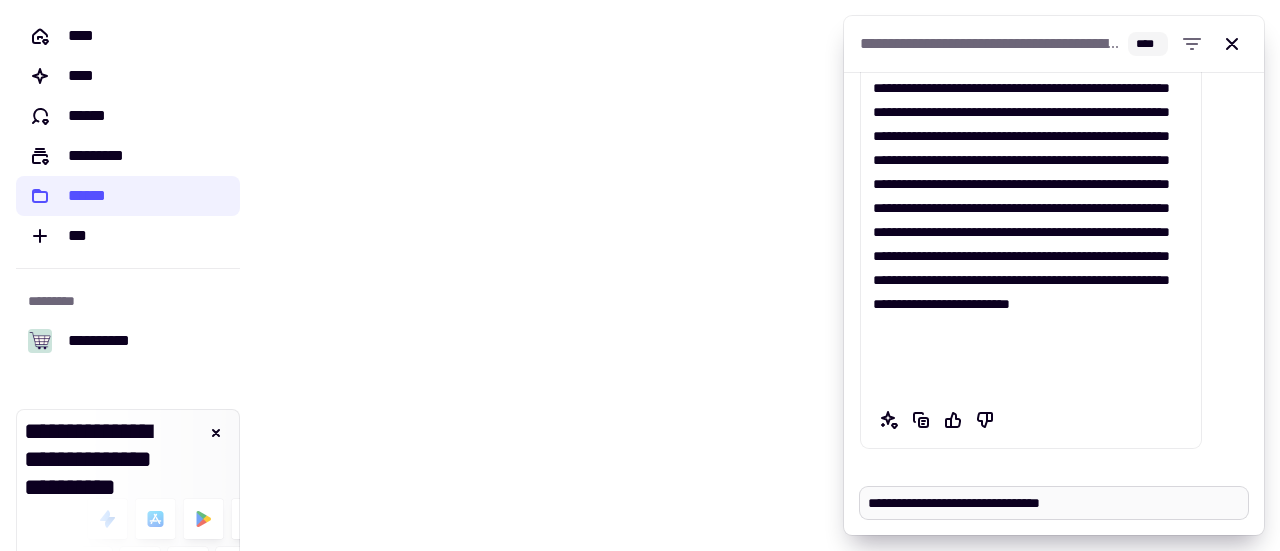 click on "**********" at bounding box center [1054, 503] 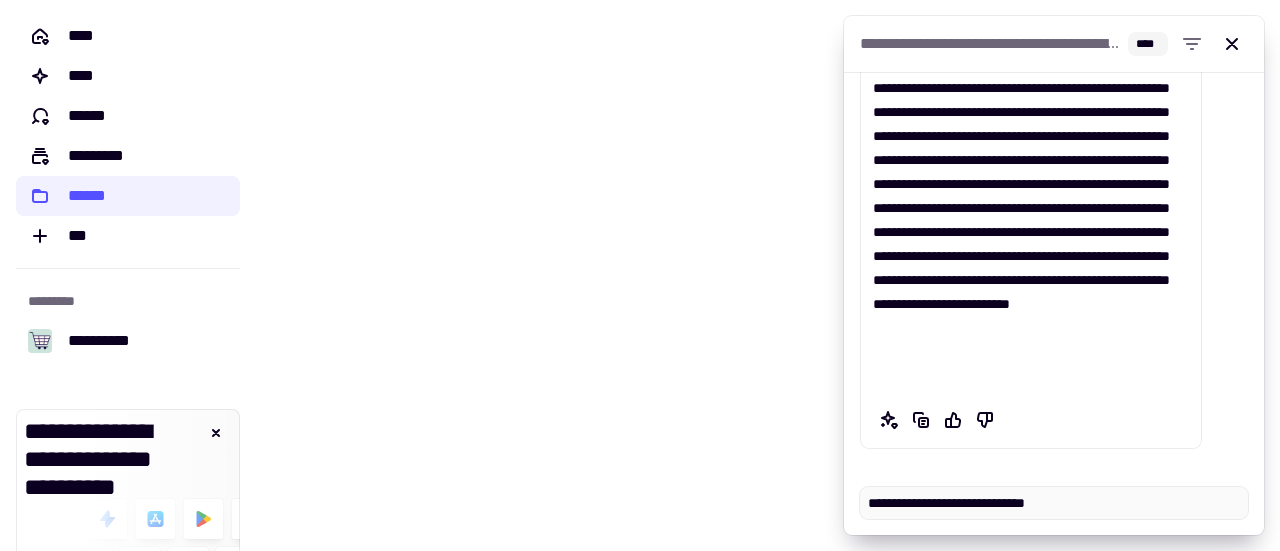 type on "*" 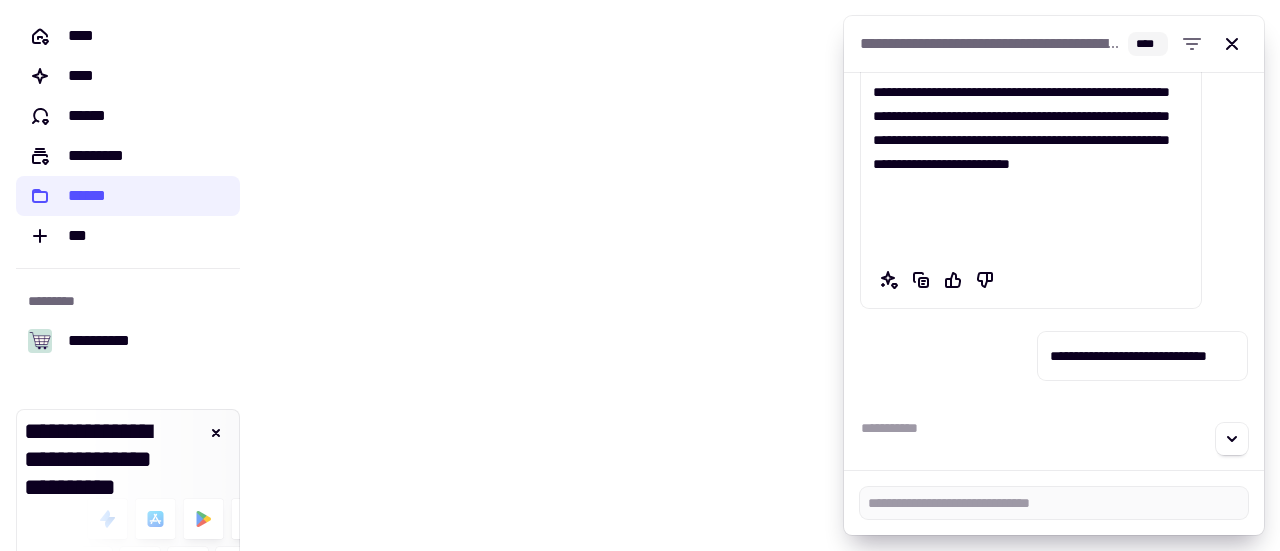 scroll, scrollTop: 13824, scrollLeft: 0, axis: vertical 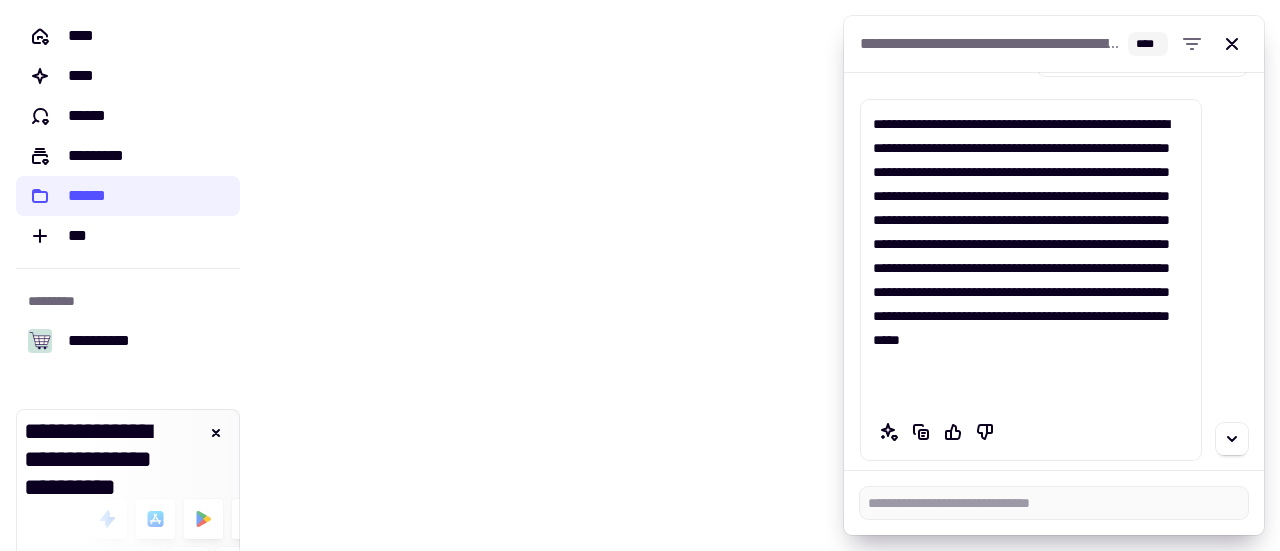 type on "*" 